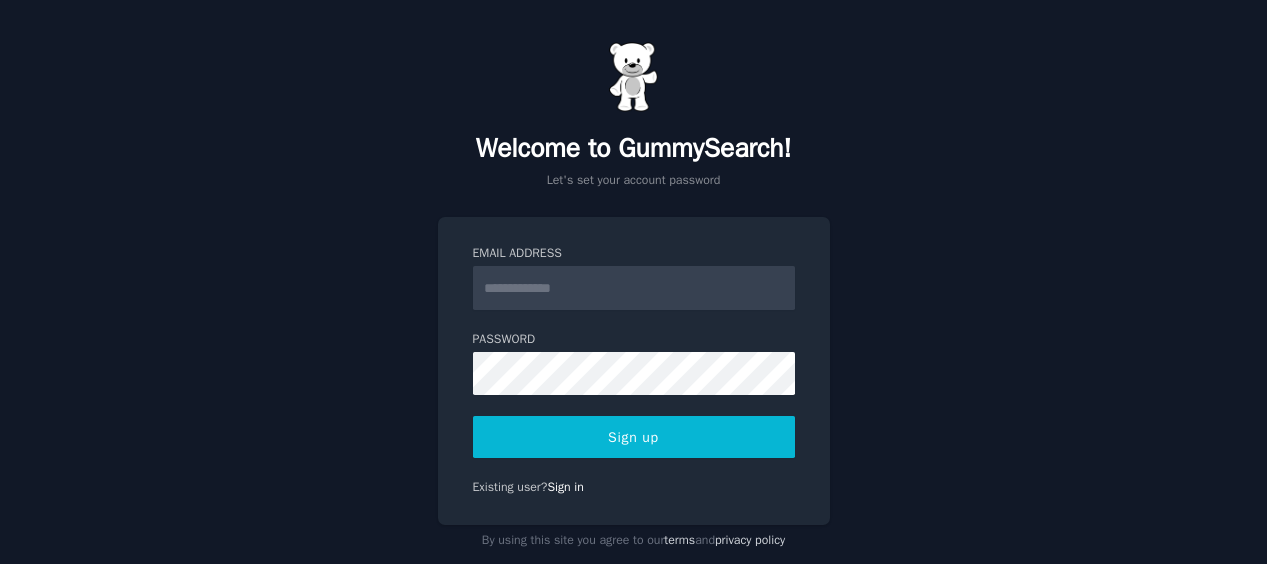 scroll, scrollTop: 0, scrollLeft: 0, axis: both 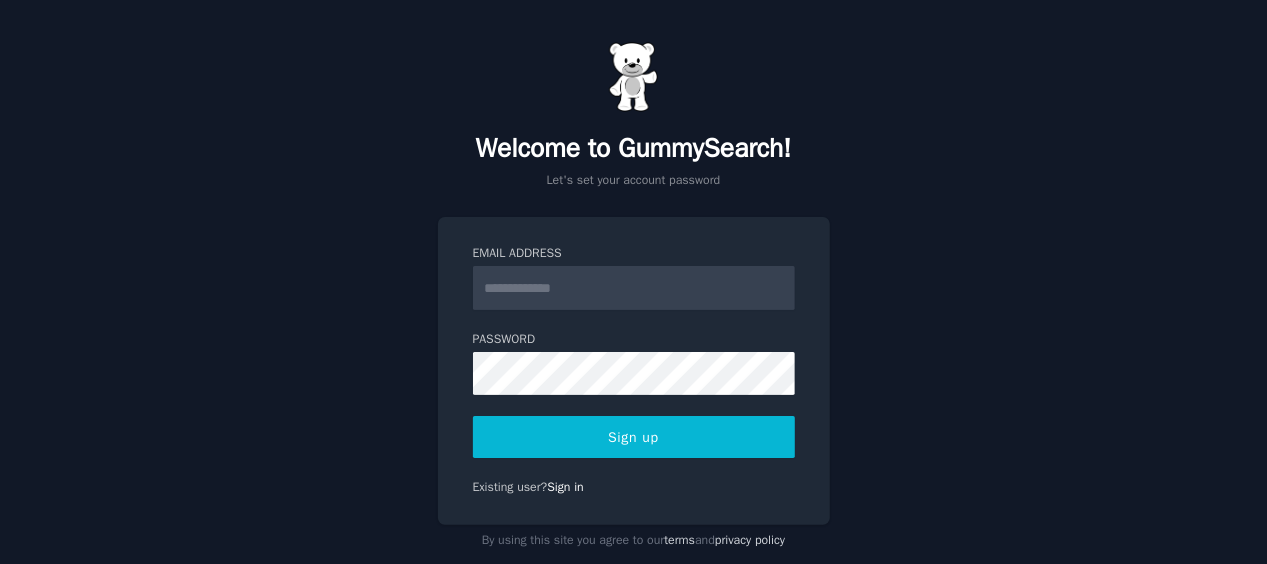 type on "**********" 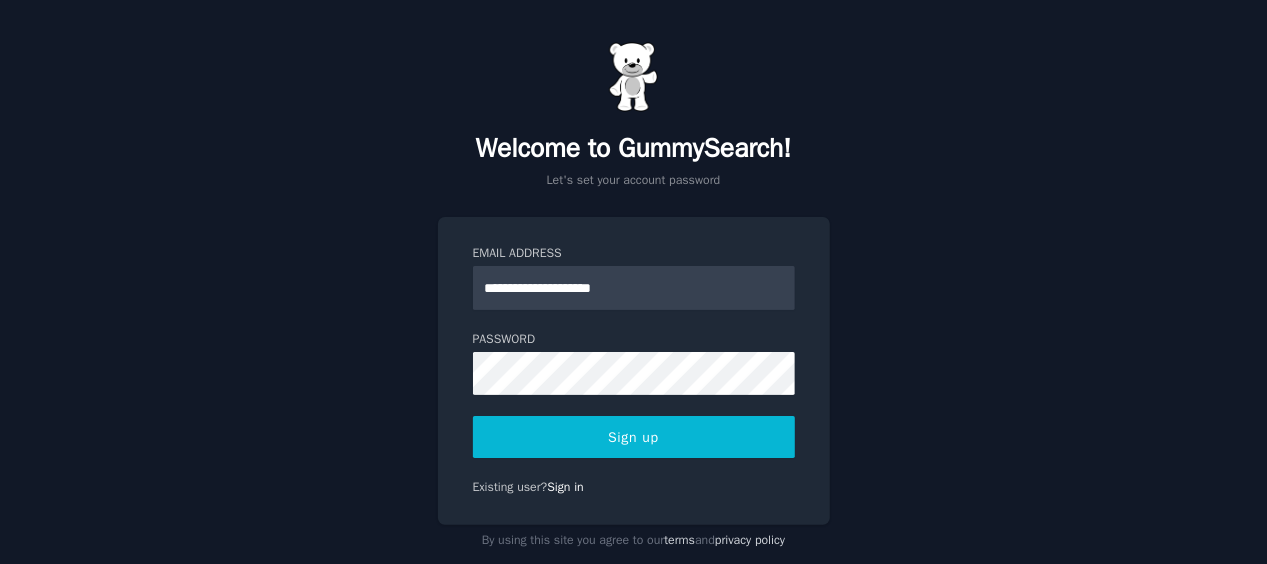 click on "Sign up" at bounding box center [634, 437] 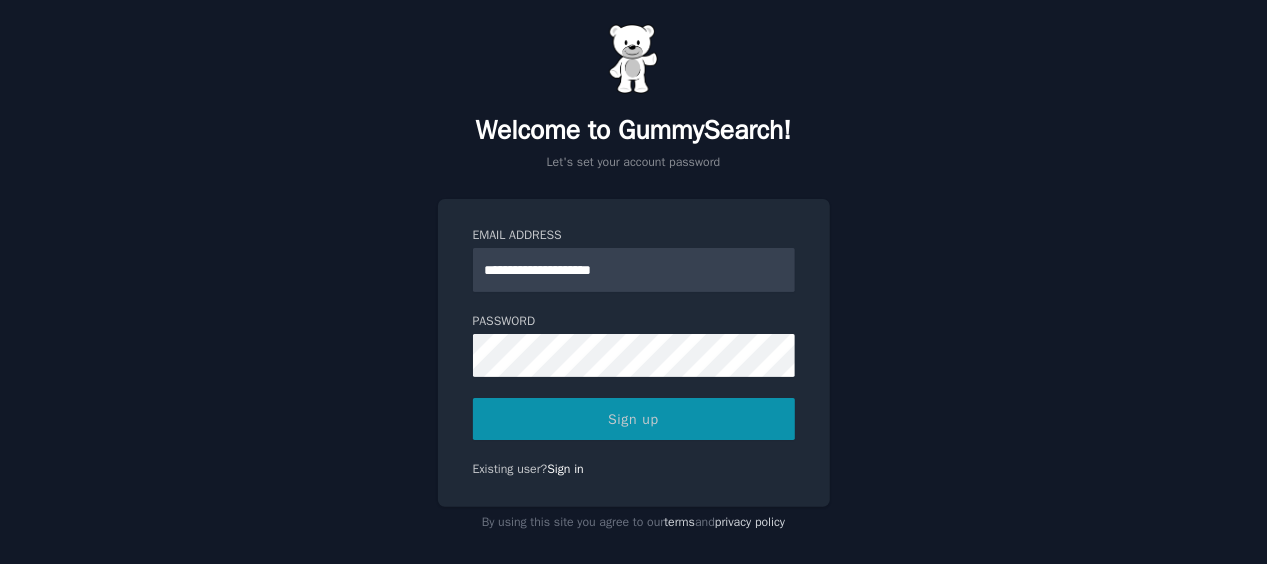 scroll, scrollTop: 34, scrollLeft: 0, axis: vertical 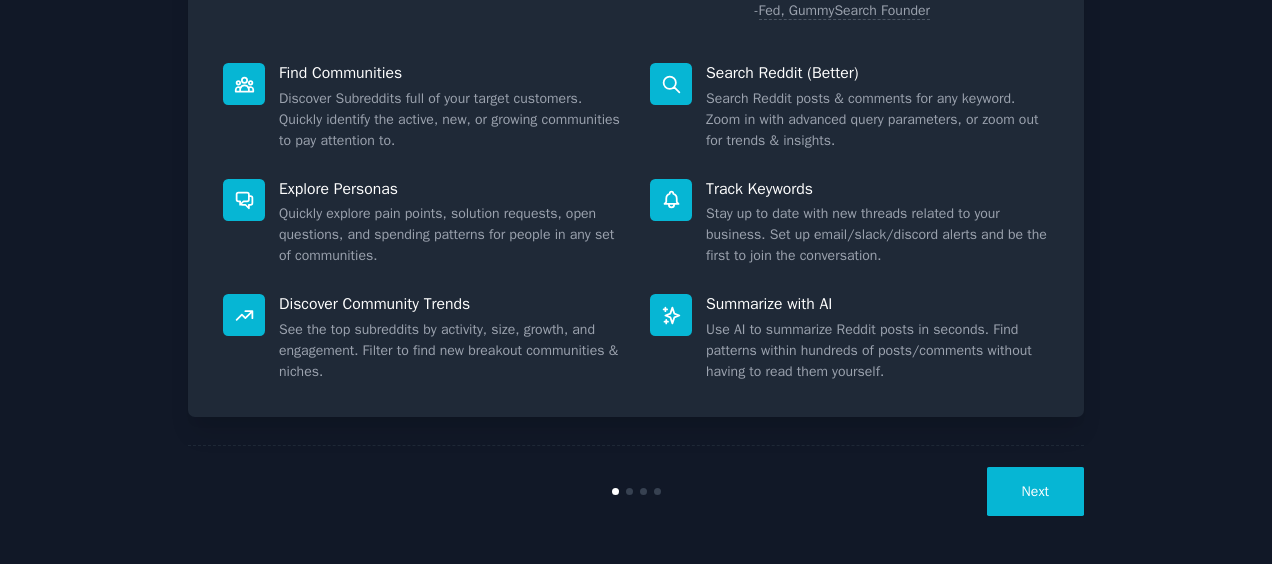 click at bounding box center [657, 491] 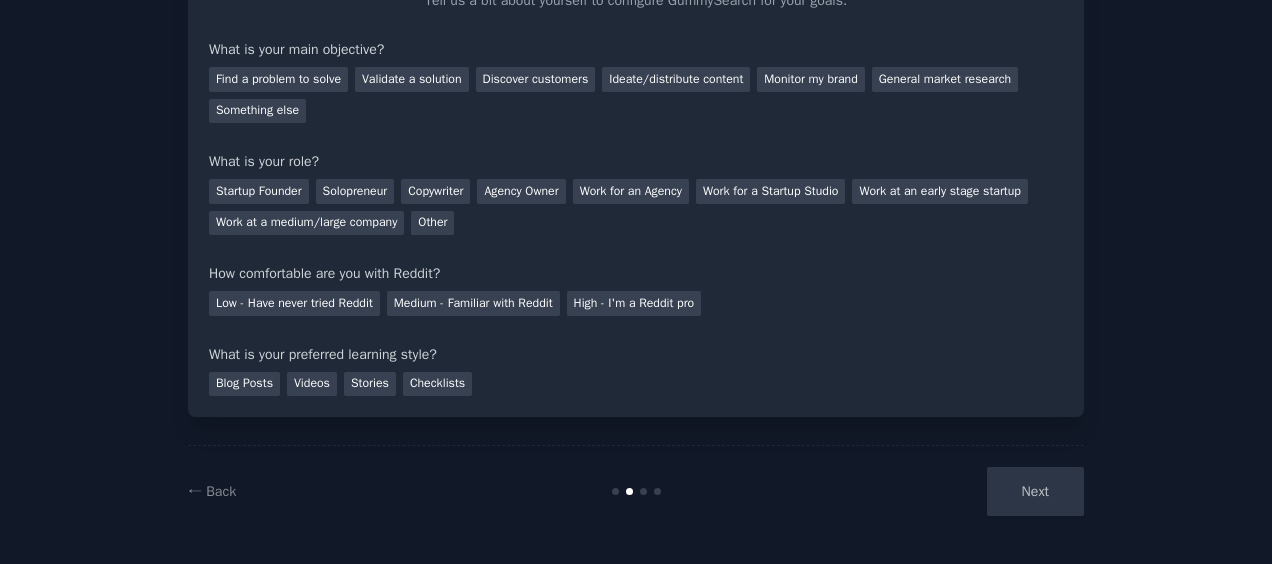 scroll, scrollTop: 51, scrollLeft: 0, axis: vertical 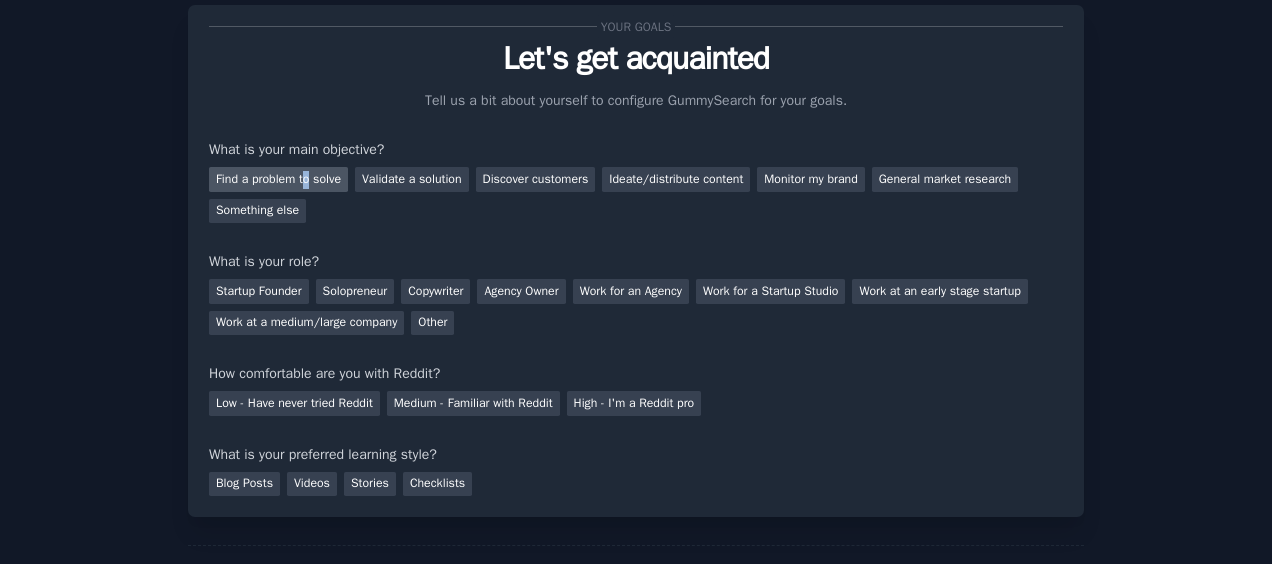 click on "Find a problem to solve" at bounding box center [278, 179] 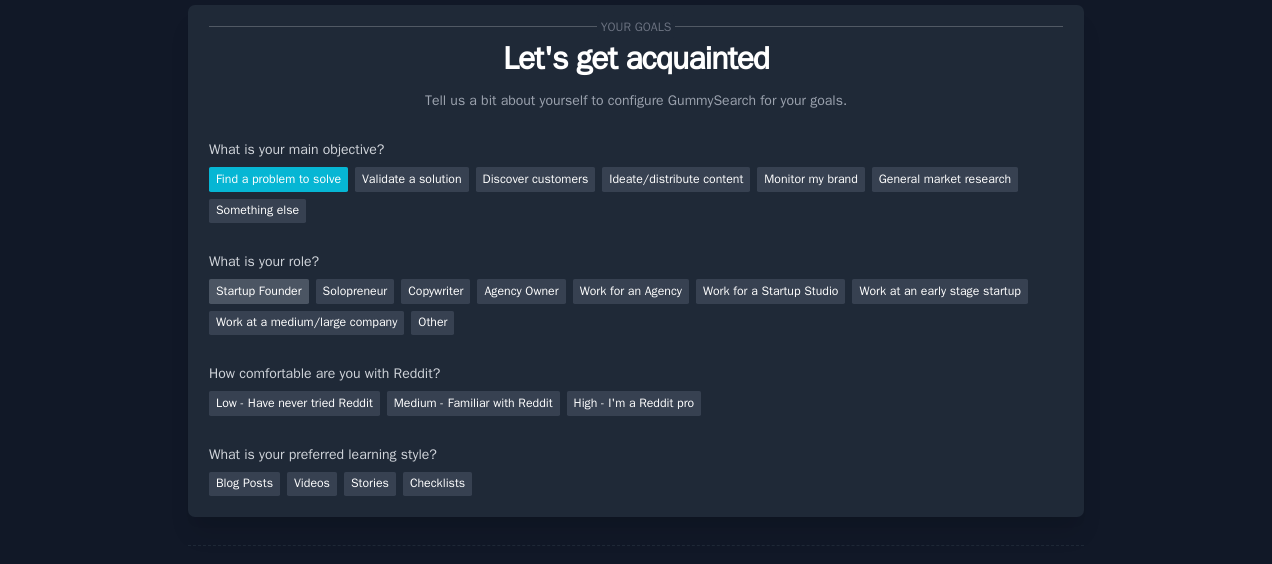 click on "Startup Founder" at bounding box center (259, 291) 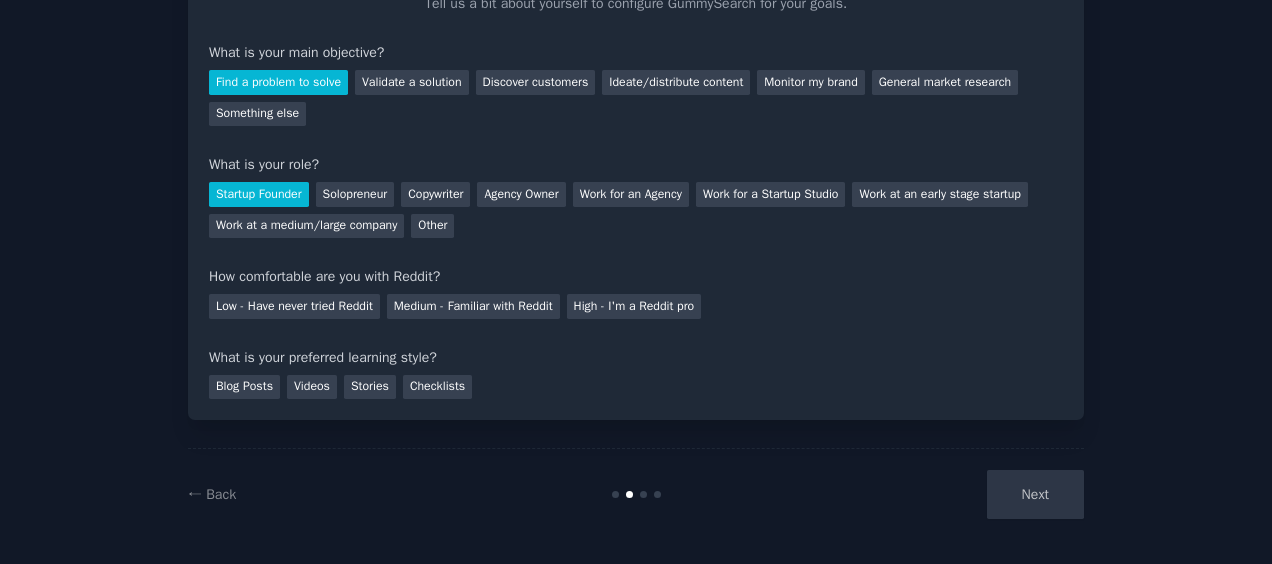 scroll, scrollTop: 151, scrollLeft: 0, axis: vertical 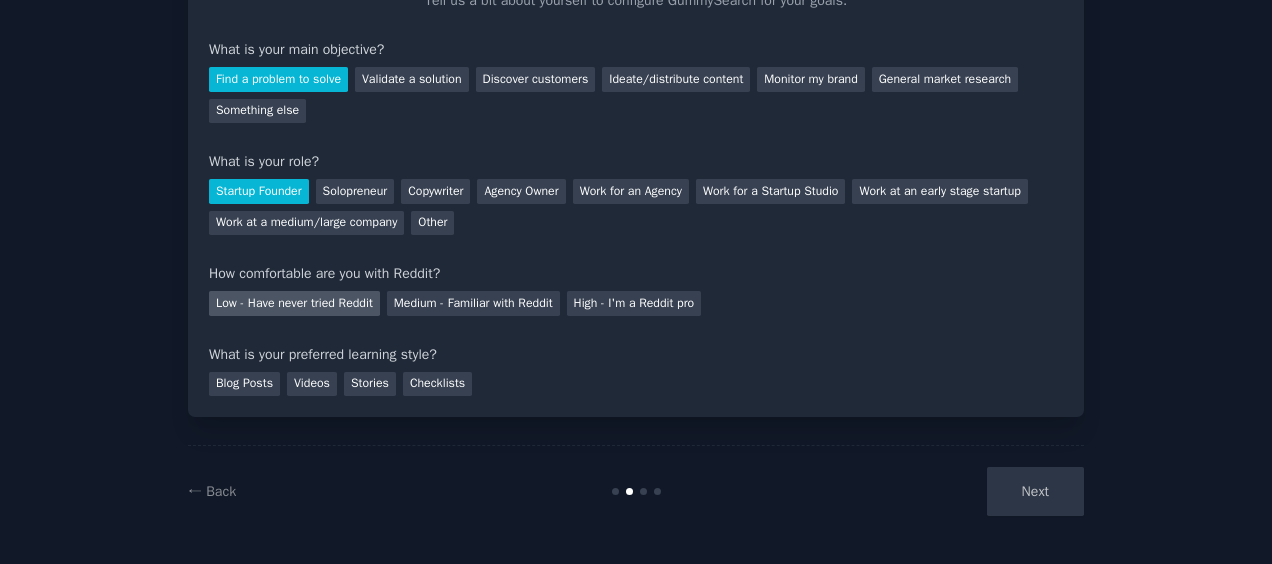 click on "Low - Have never tried Reddit" at bounding box center [294, 303] 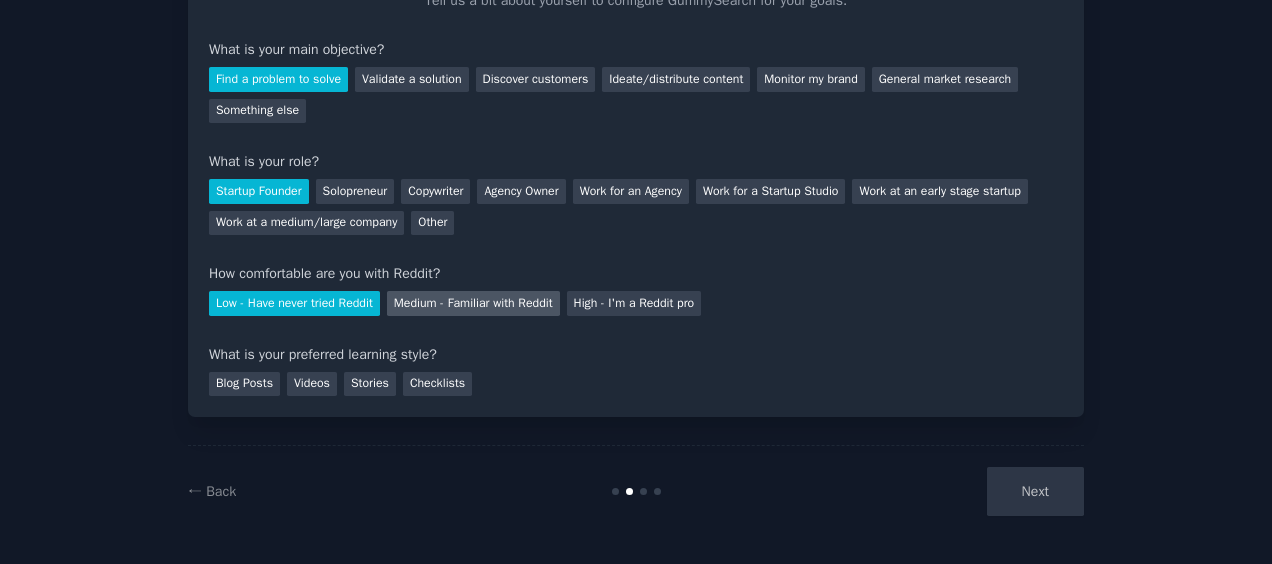 click on "Medium - Familiar with Reddit" at bounding box center [473, 303] 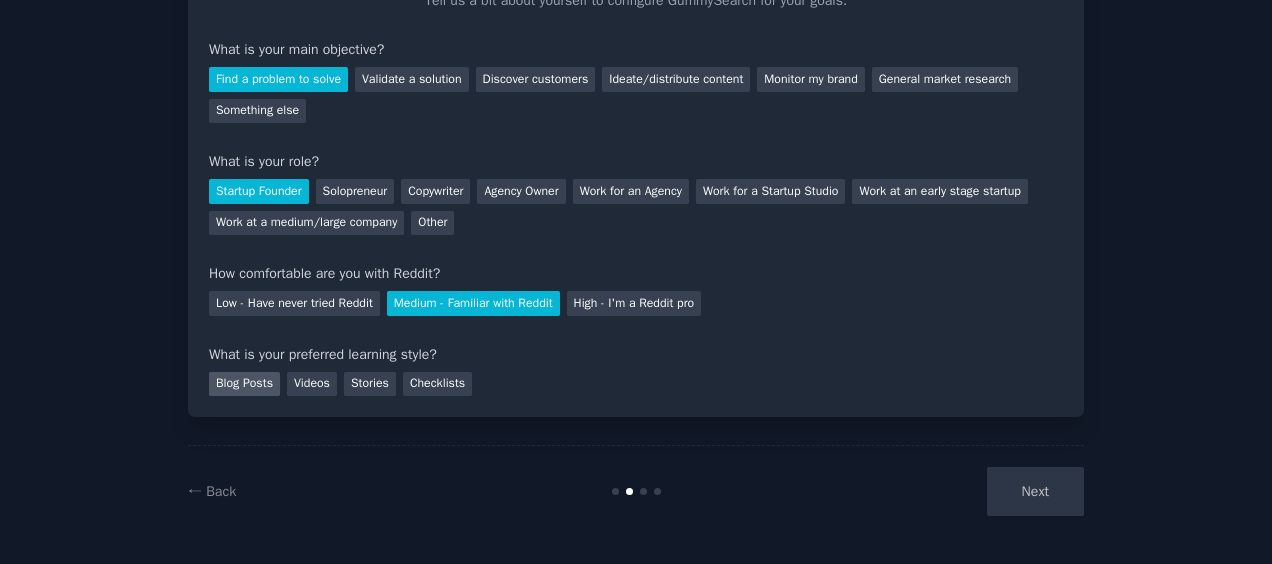 click on "Blog Posts" at bounding box center (244, 384) 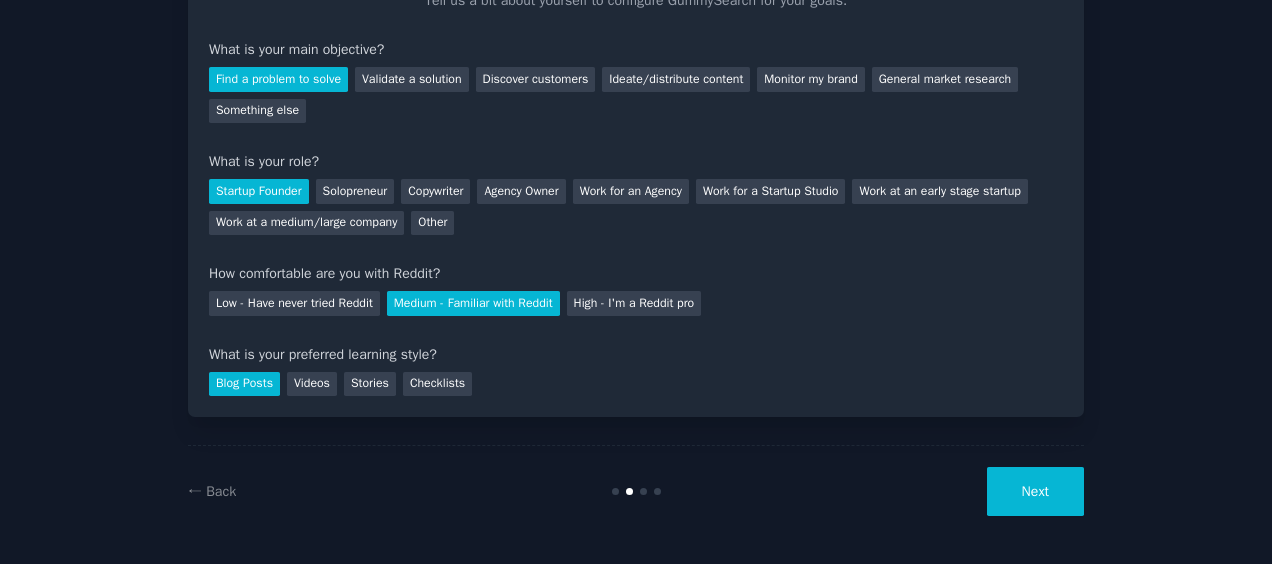 click on "Next" at bounding box center (1035, 491) 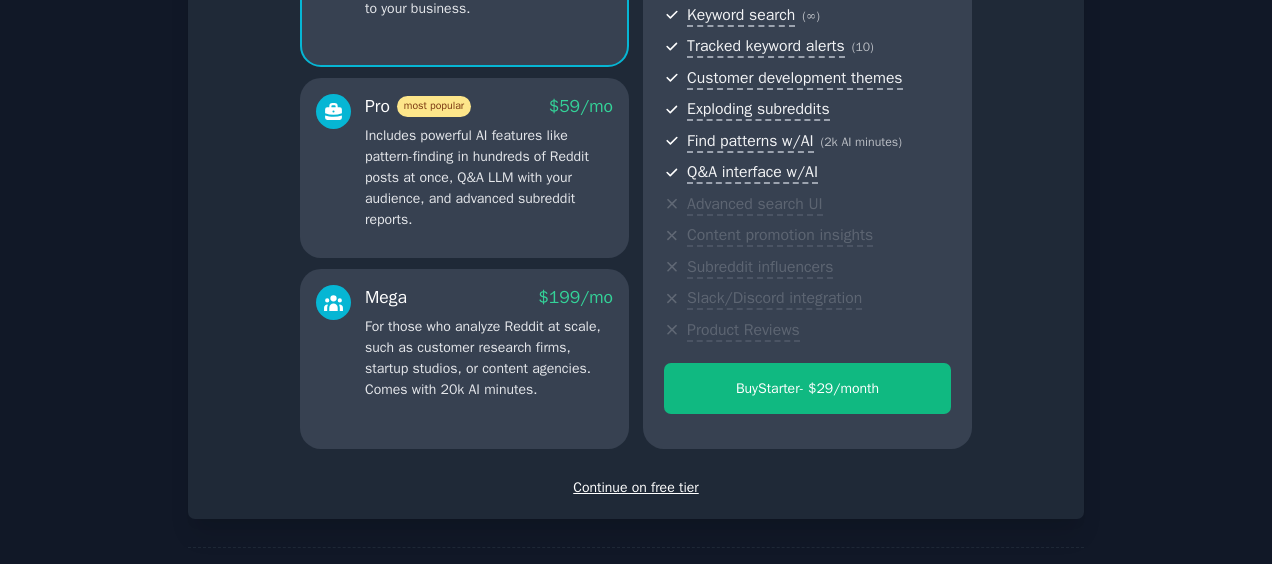 scroll, scrollTop: 300, scrollLeft: 0, axis: vertical 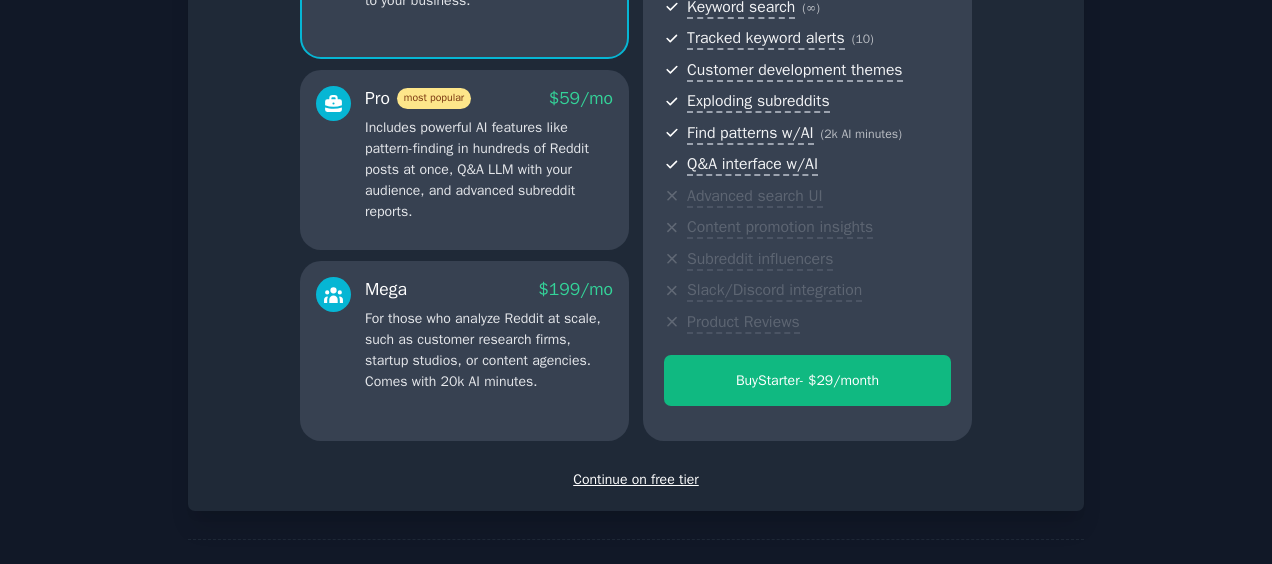 click on "Continue on free tier" at bounding box center (636, 479) 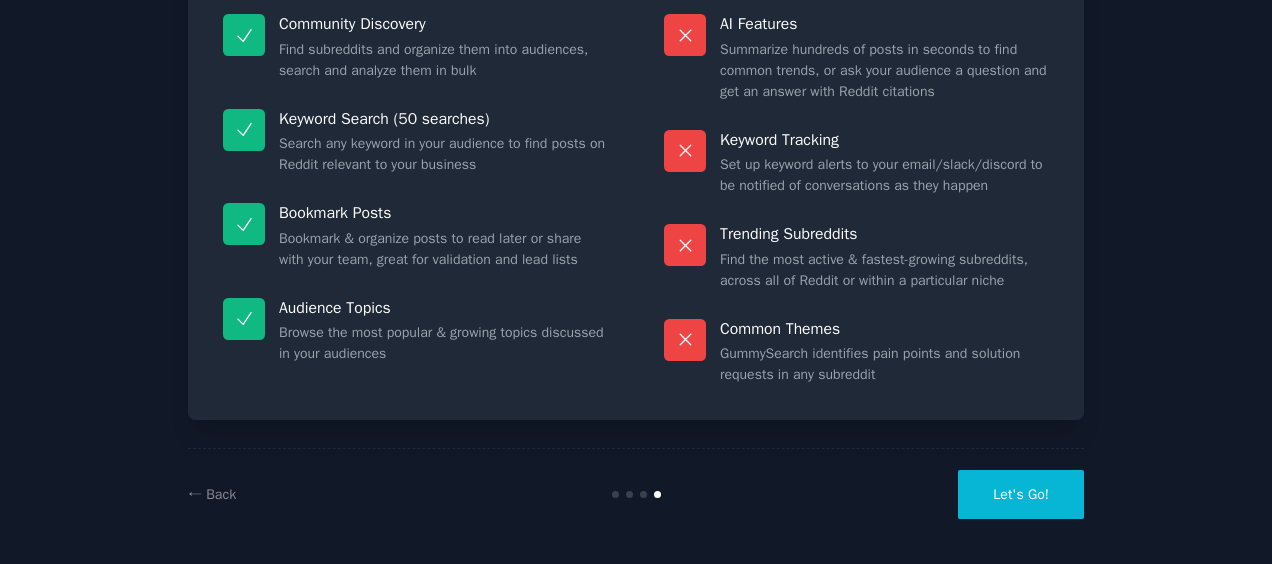 scroll, scrollTop: 214, scrollLeft: 0, axis: vertical 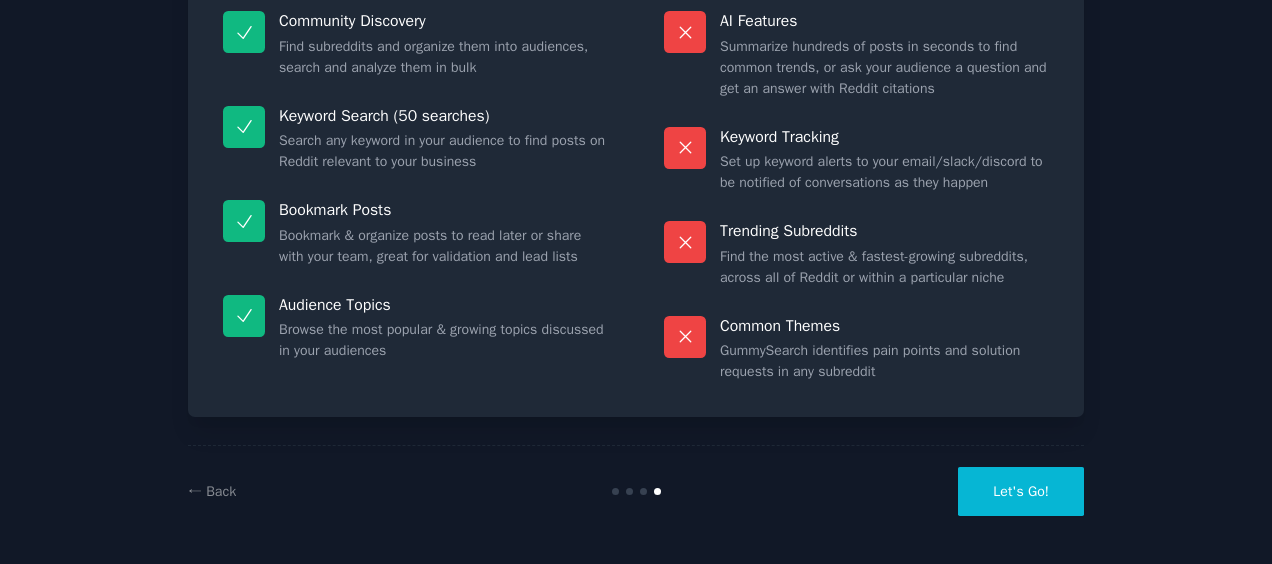 click on "Let's Go!" at bounding box center [1021, 491] 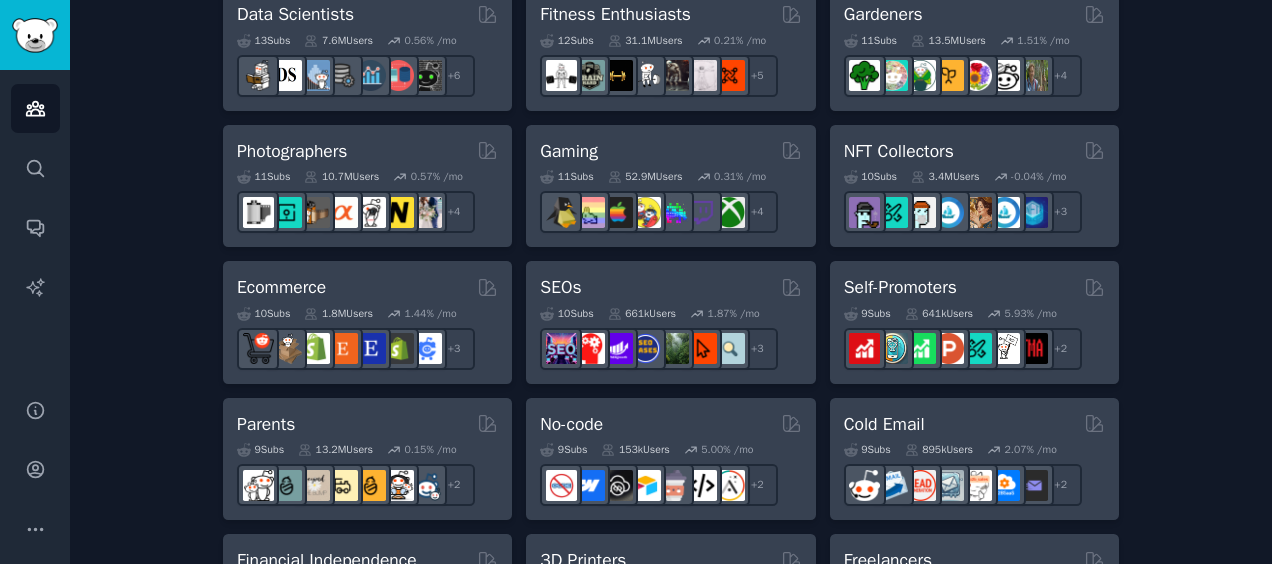 scroll, scrollTop: 841, scrollLeft: 0, axis: vertical 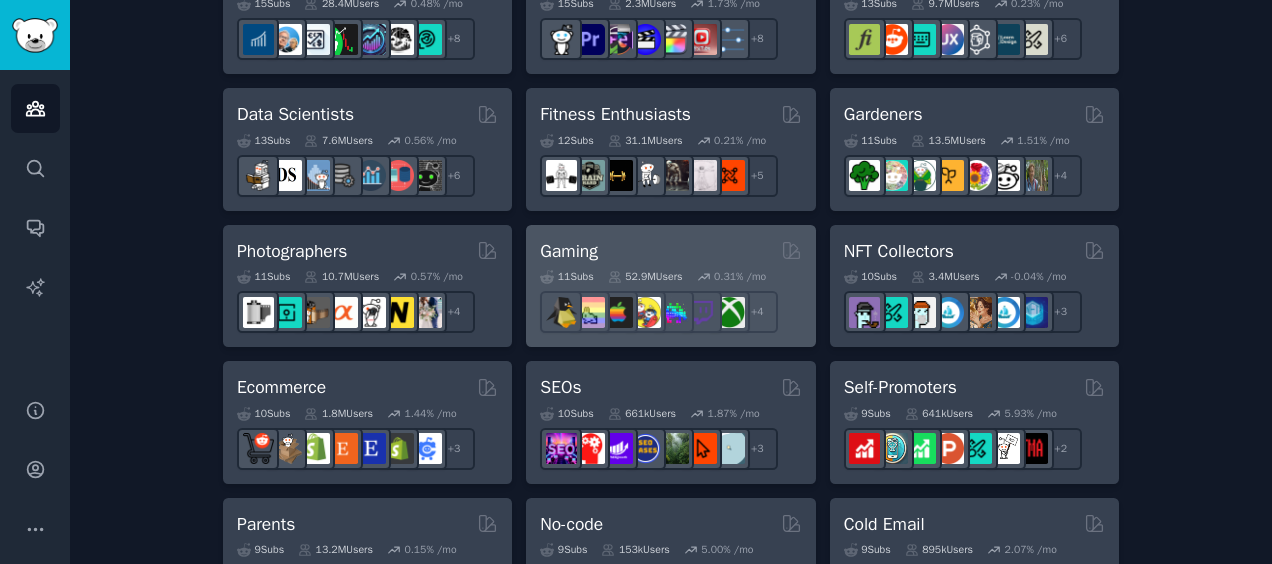 click on "Gaming" at bounding box center (670, 251) 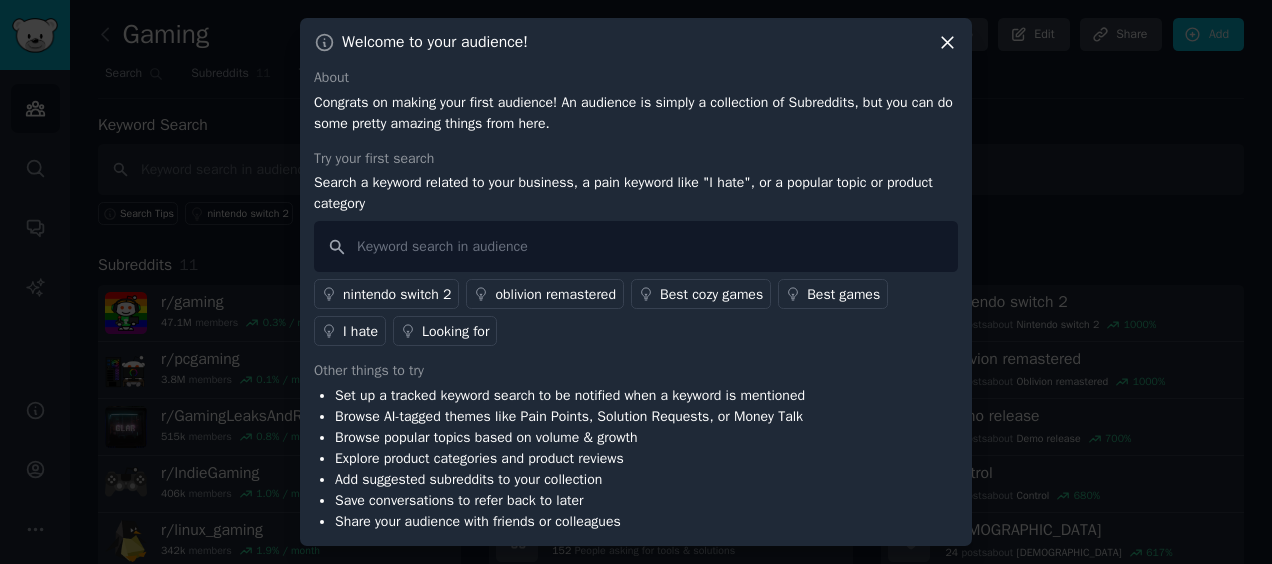 click 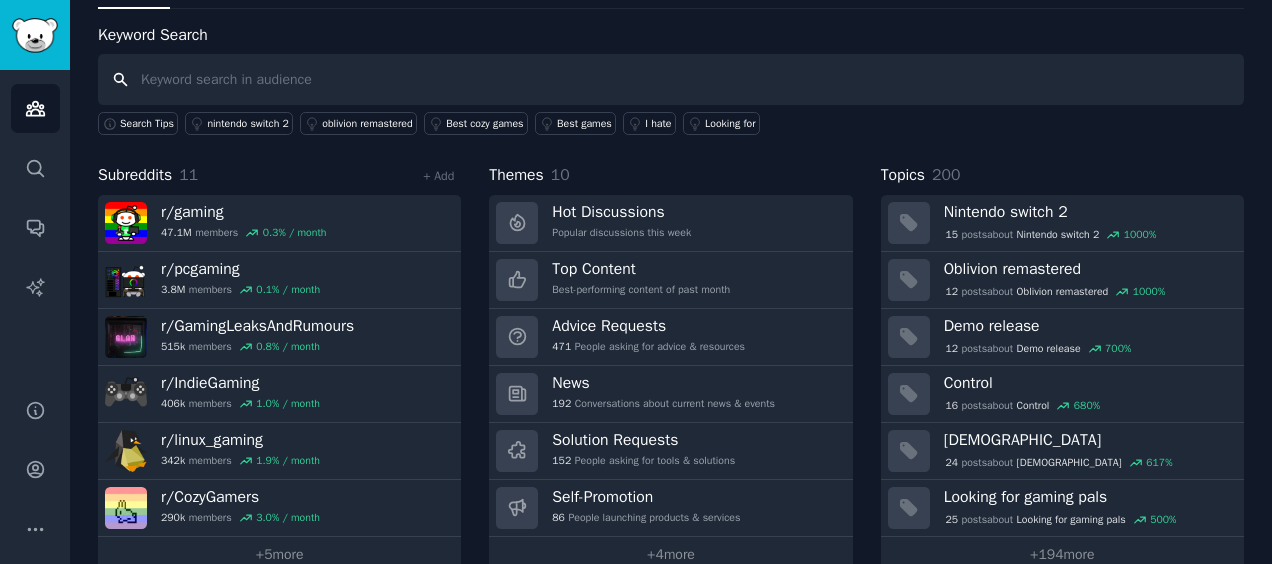 scroll, scrollTop: 121, scrollLeft: 0, axis: vertical 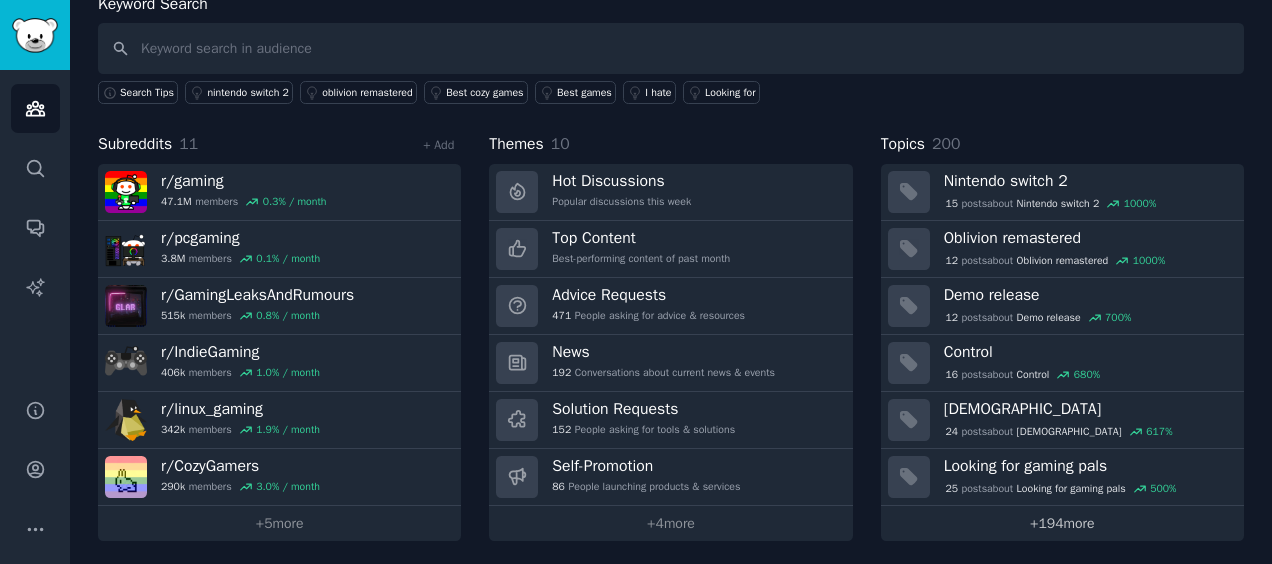 click on "+  194  more" at bounding box center [1062, 523] 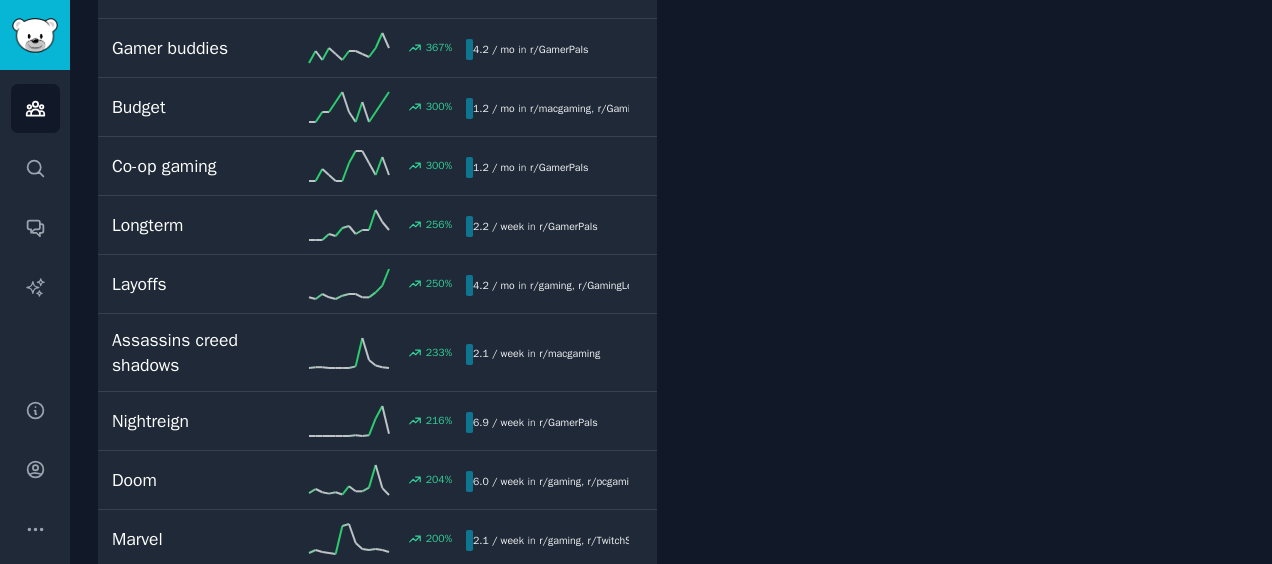 scroll, scrollTop: 0, scrollLeft: 0, axis: both 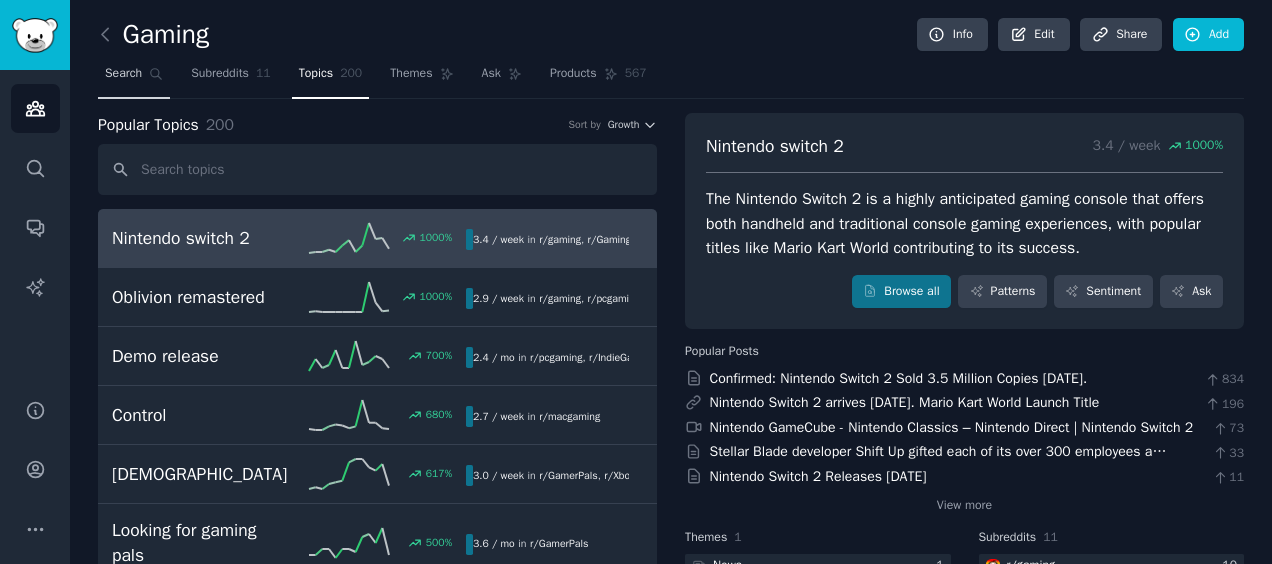 click on "Search" at bounding box center [123, 74] 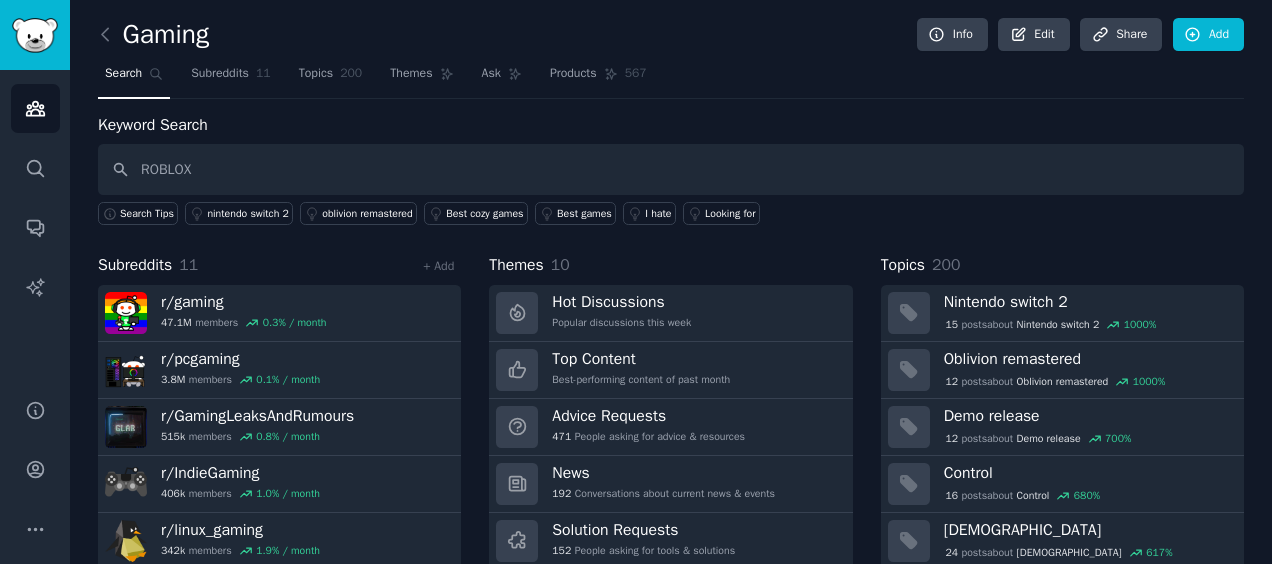 type on "ROBLOX" 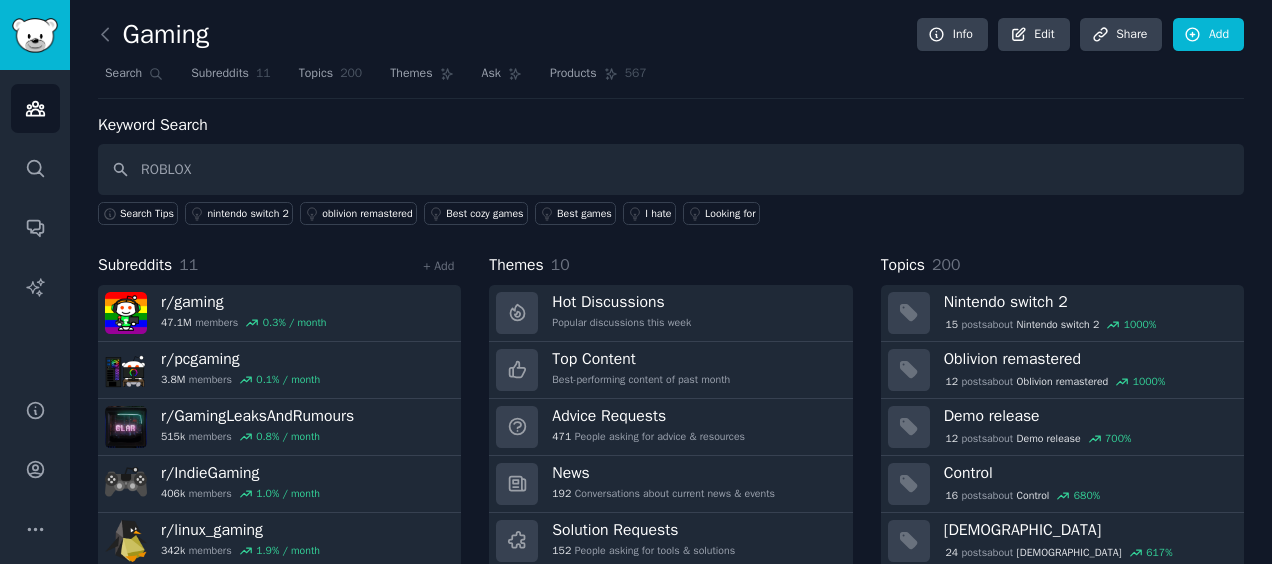 type 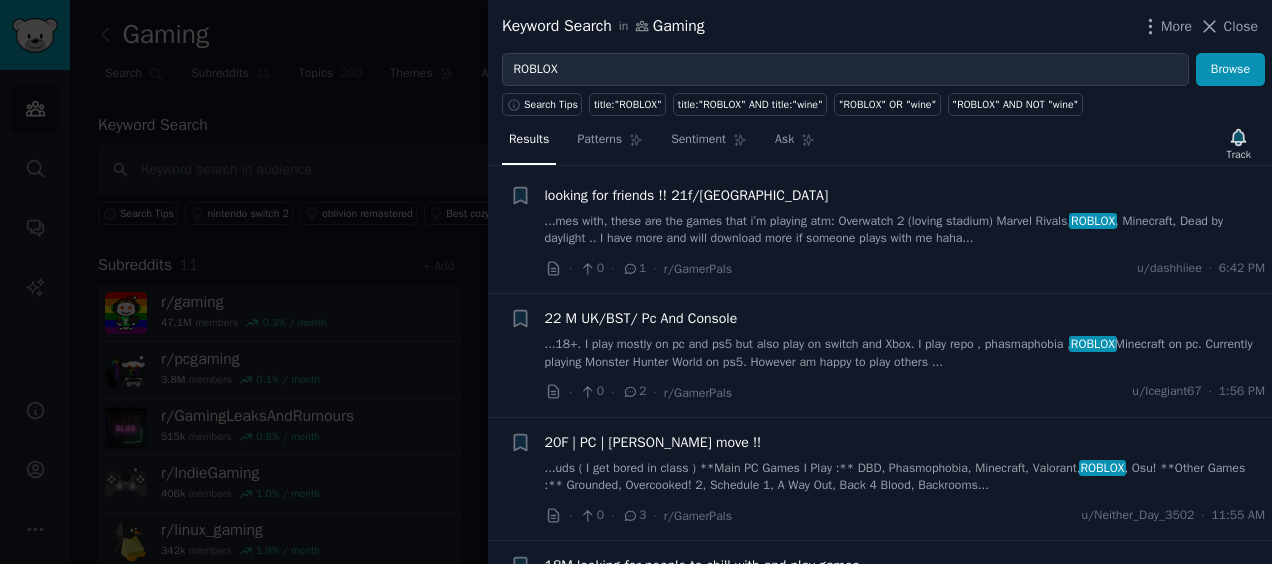 scroll, scrollTop: 0, scrollLeft: 0, axis: both 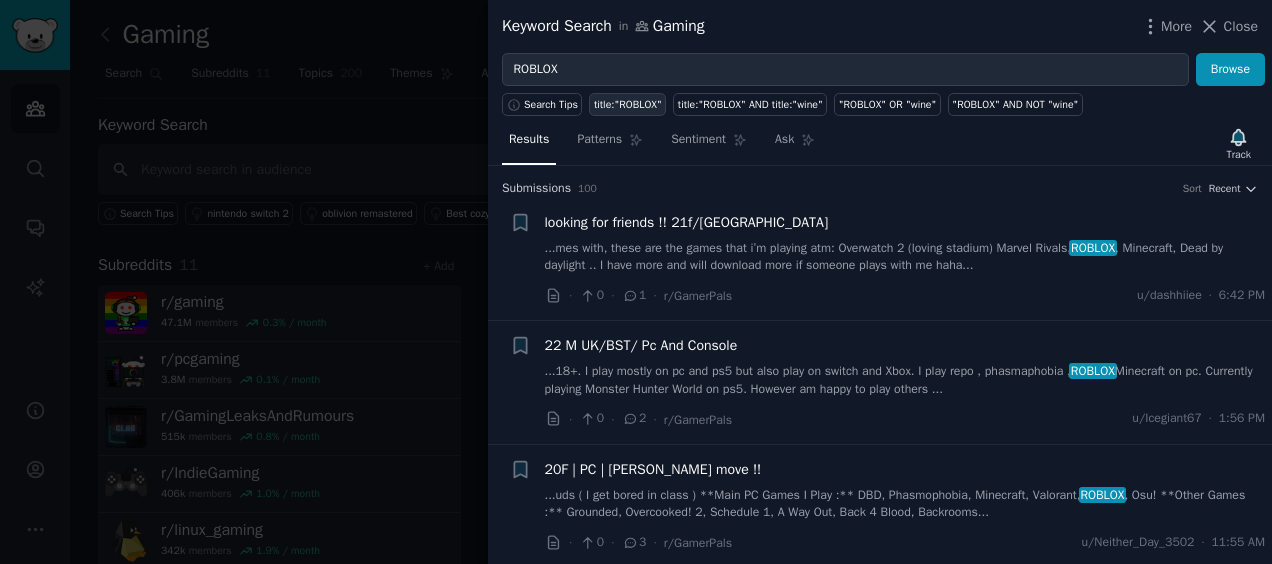click on "title:"ROBLOX"" at bounding box center [628, 105] 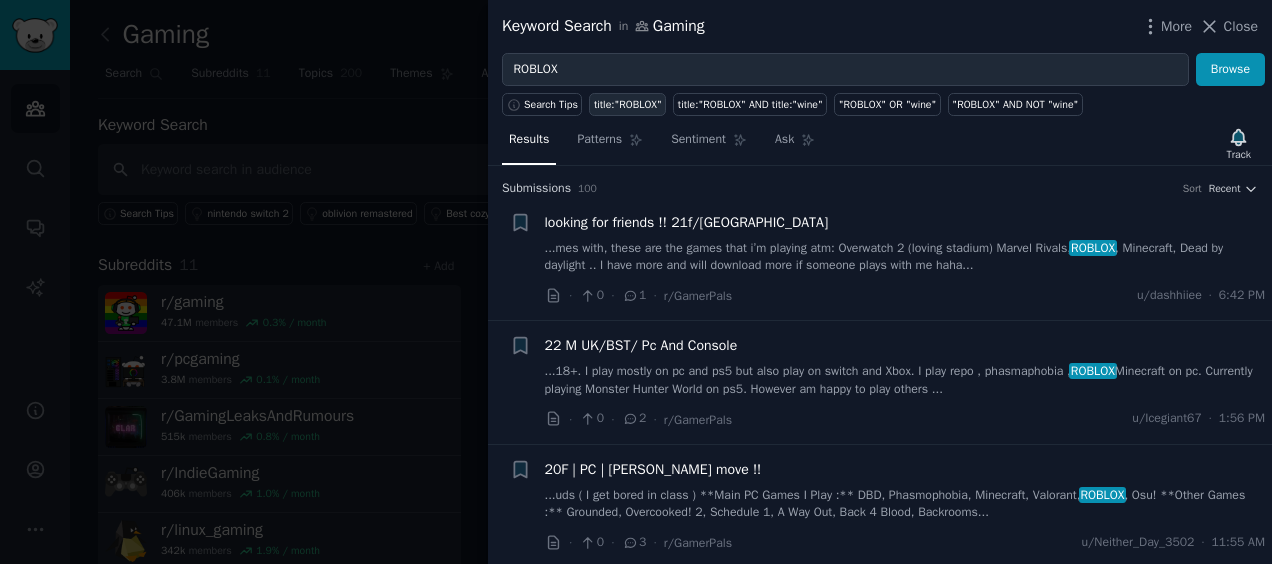 type on "title:"ROBLOX"" 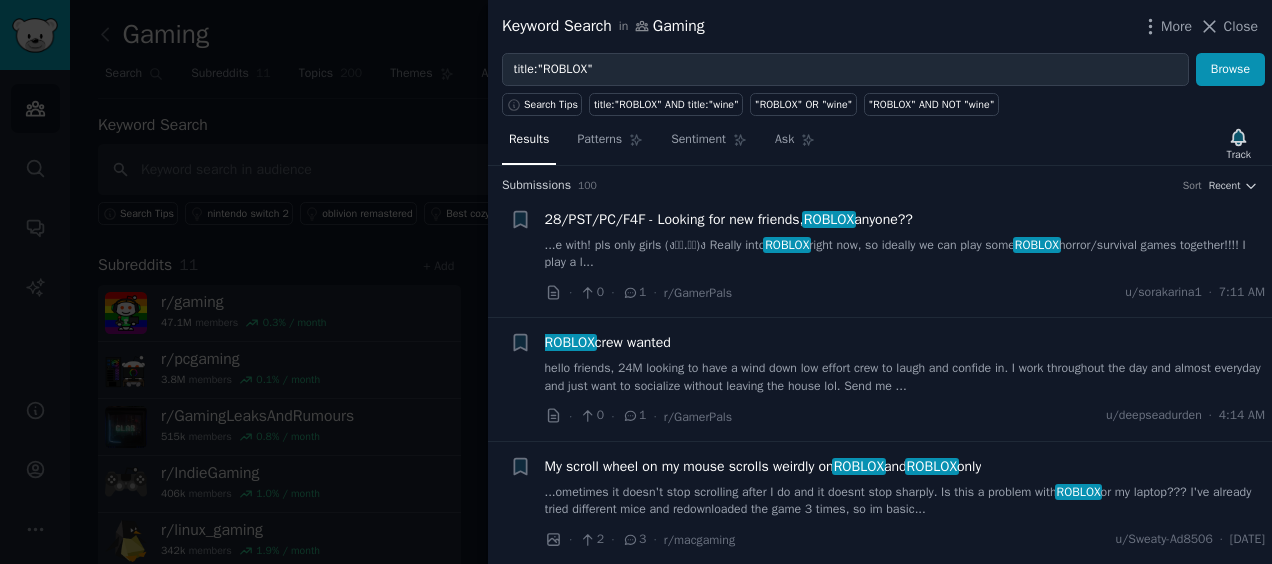 scroll, scrollTop: 0, scrollLeft: 0, axis: both 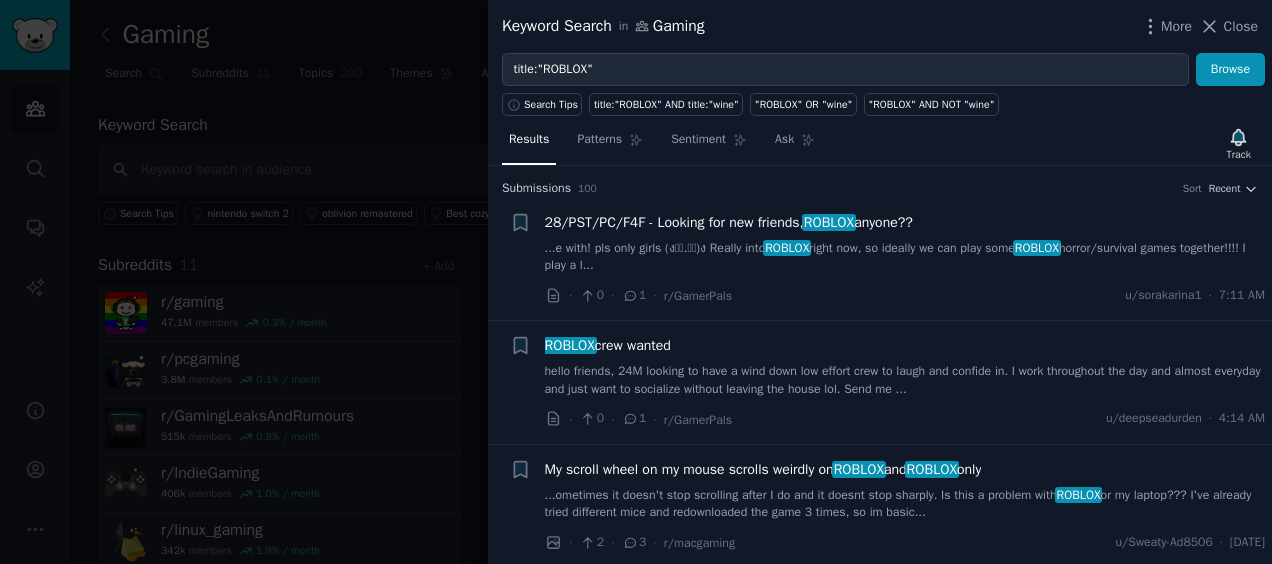 click at bounding box center (636, 282) 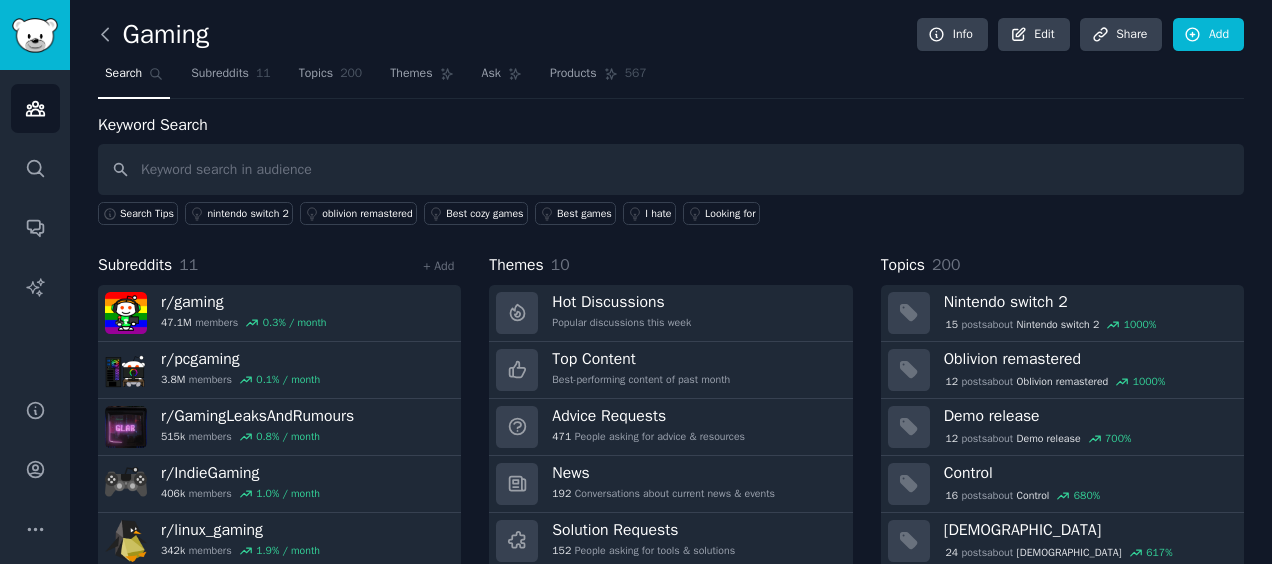 click 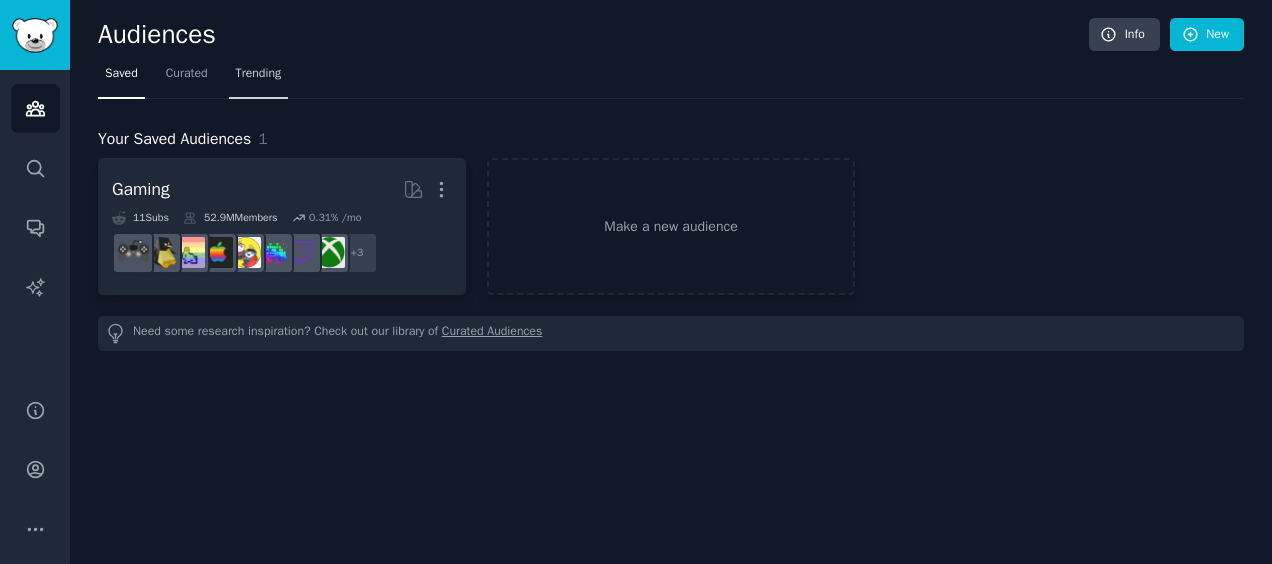 click on "Trending" at bounding box center [259, 74] 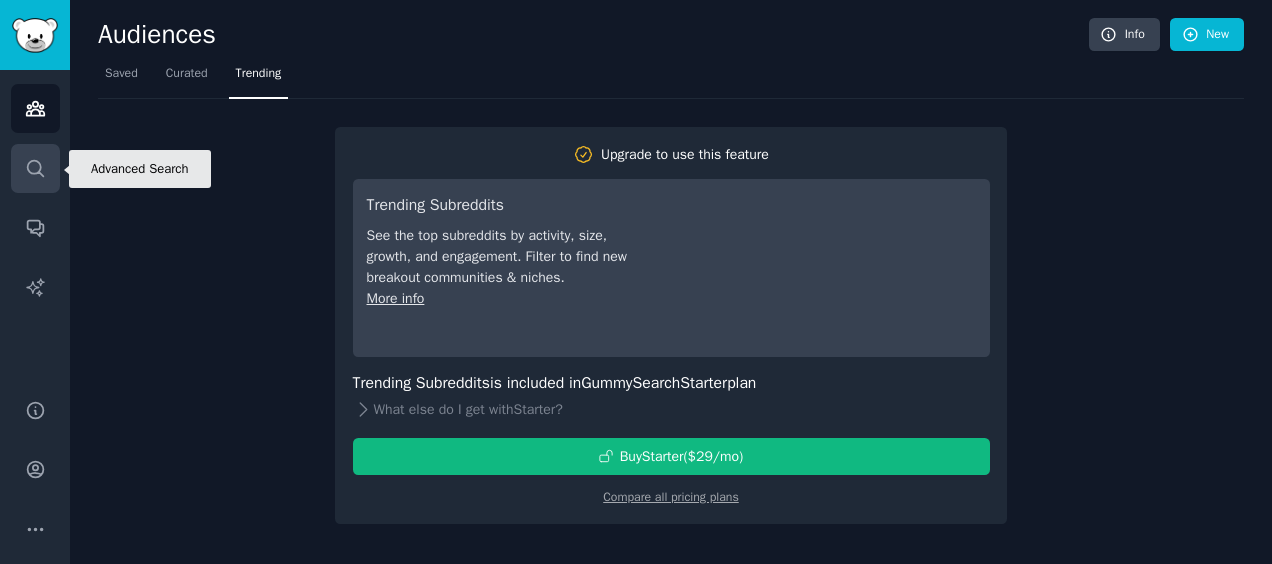 click 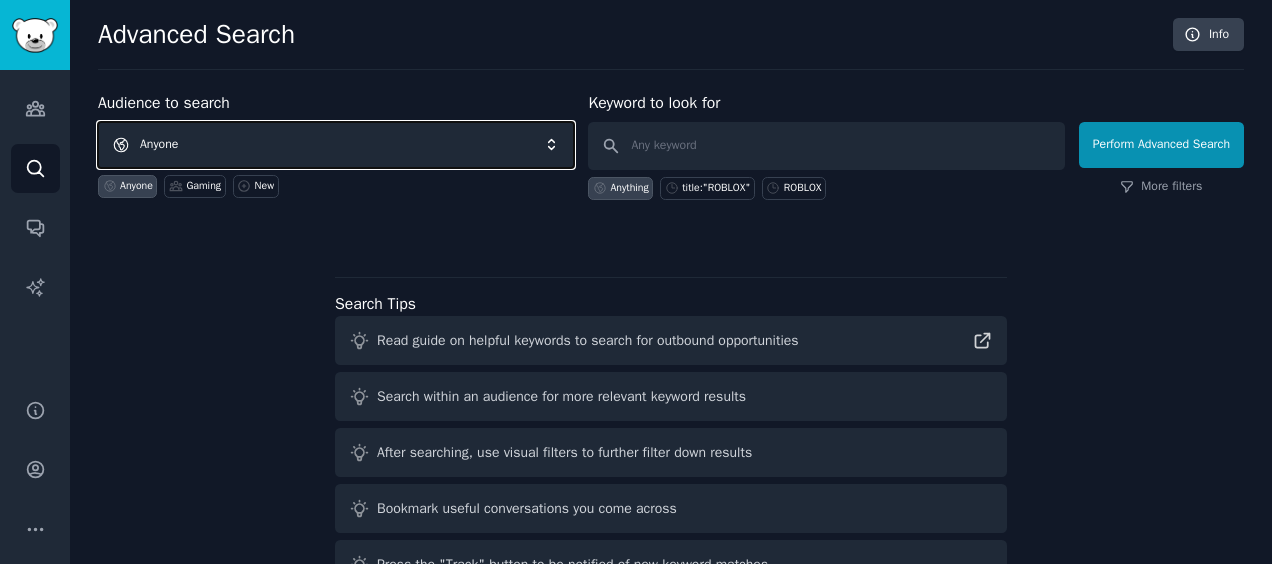 click on "Anyone" at bounding box center [336, 145] 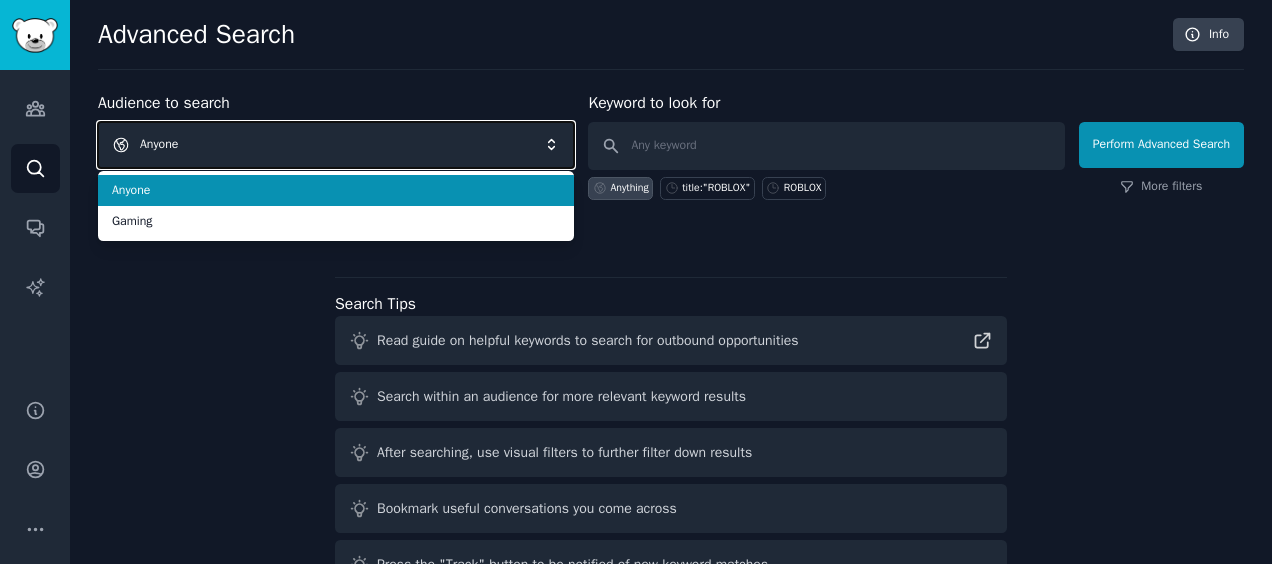 click on "Anyone" at bounding box center [336, 145] 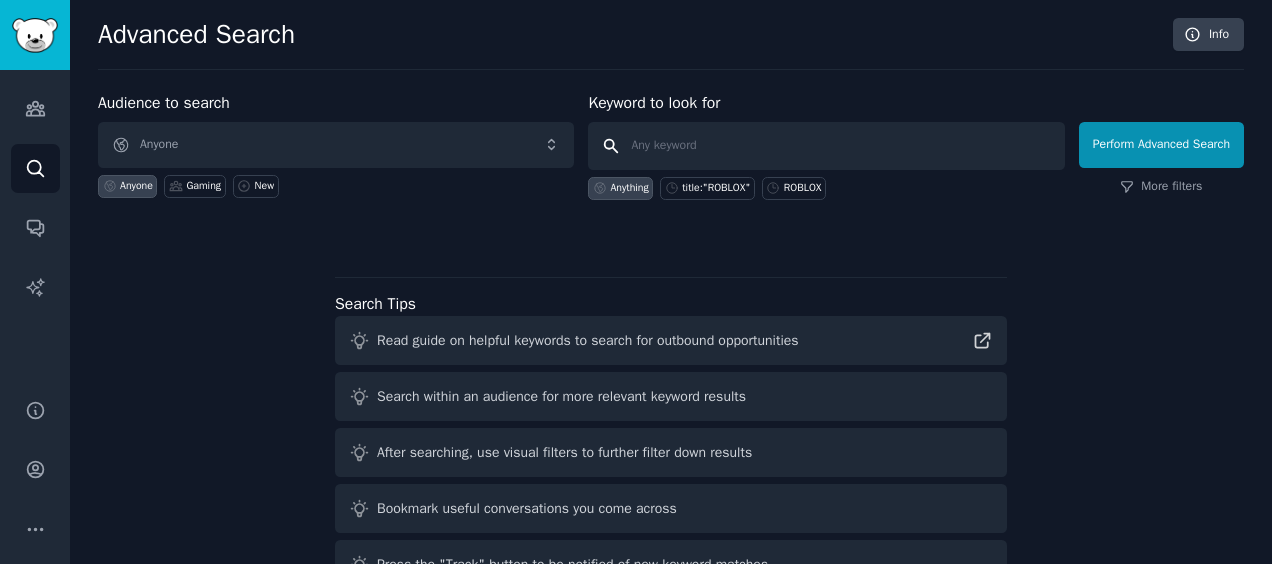 click at bounding box center (826, 146) 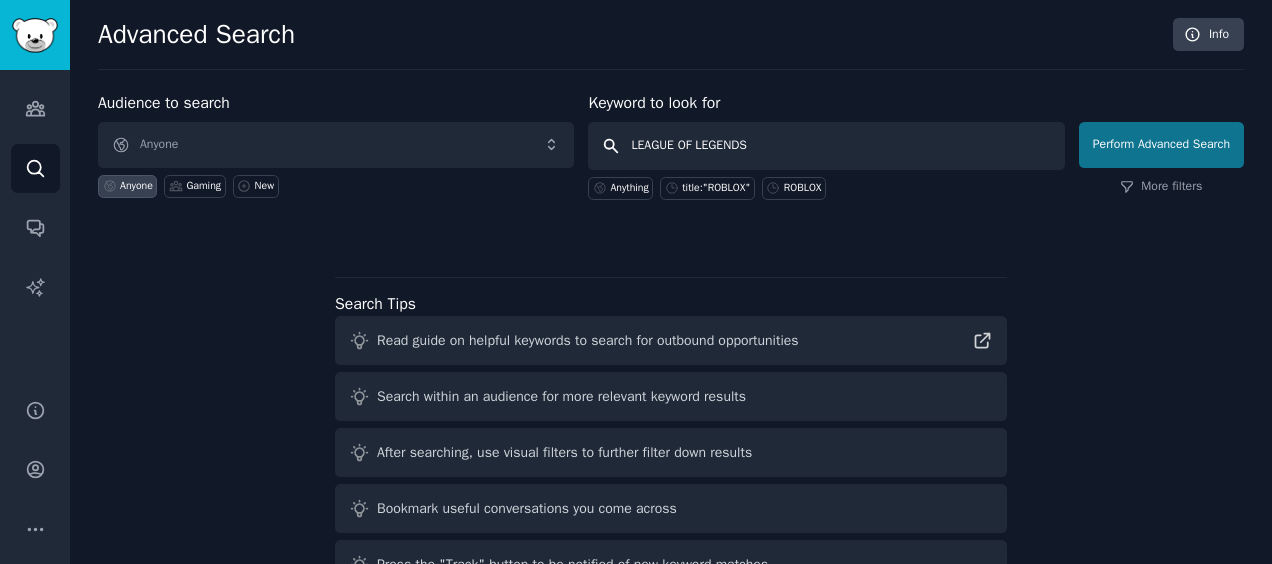 type on "LEAGUE OF LEGENDS" 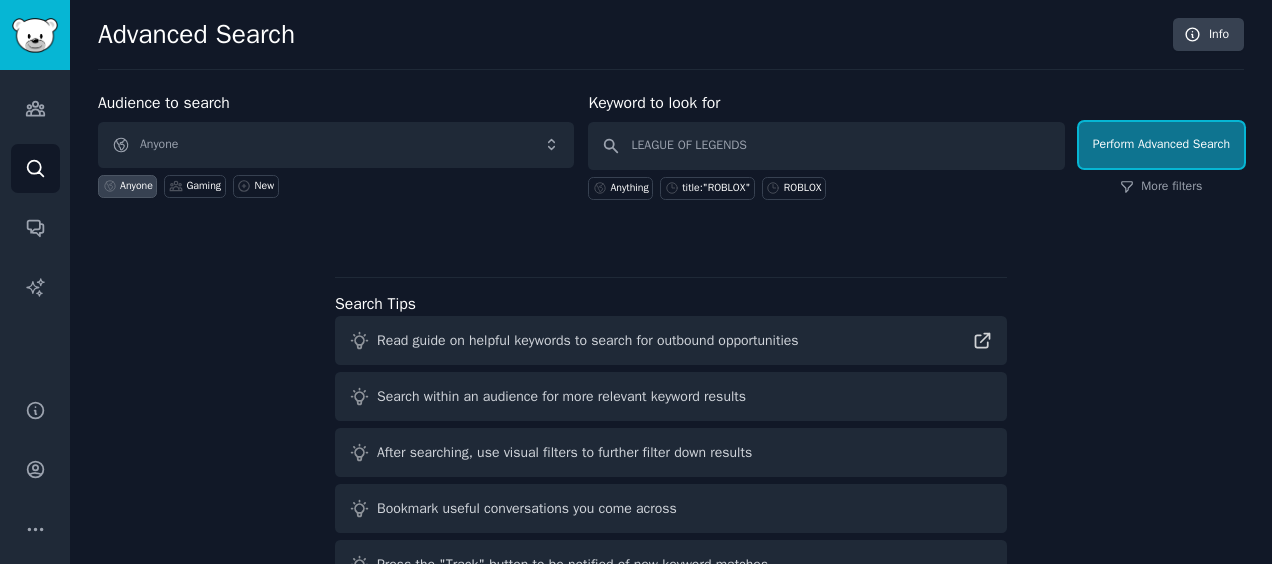 click on "Perform Advanced Search" at bounding box center (1161, 145) 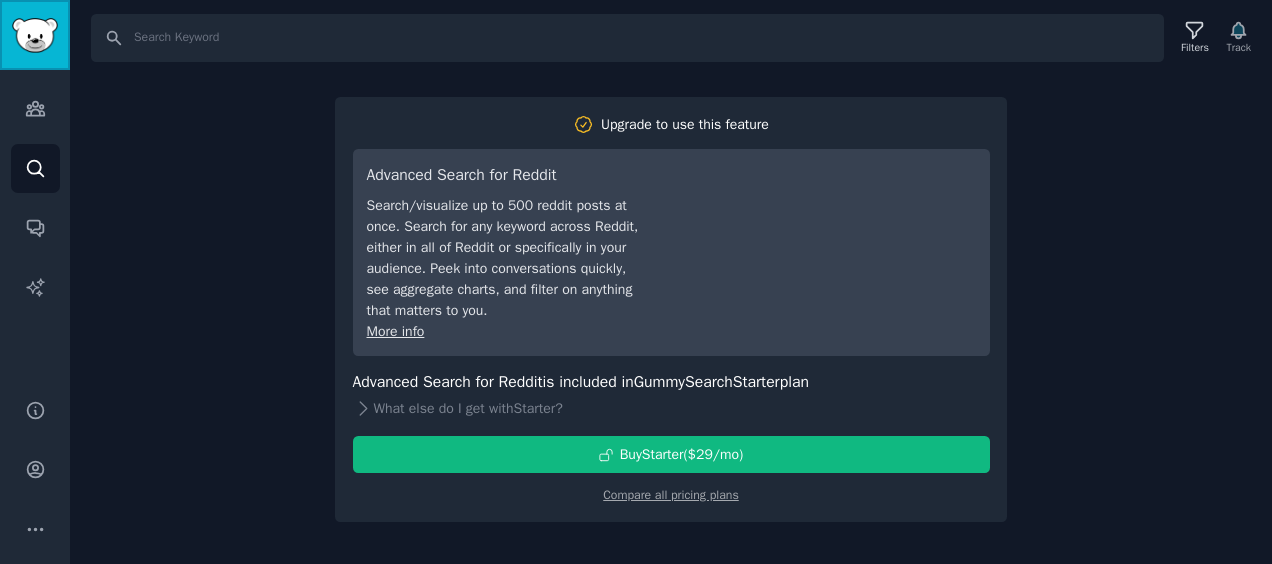 click at bounding box center (35, 35) 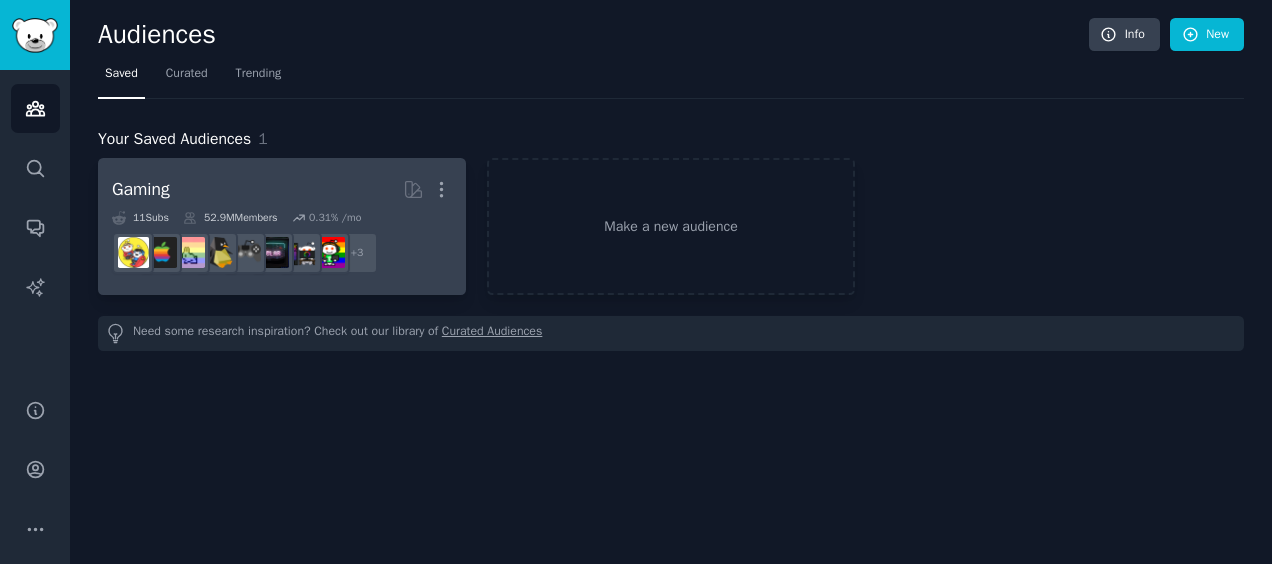 click on "Gaming Curated by GummySearch More" at bounding box center (282, 189) 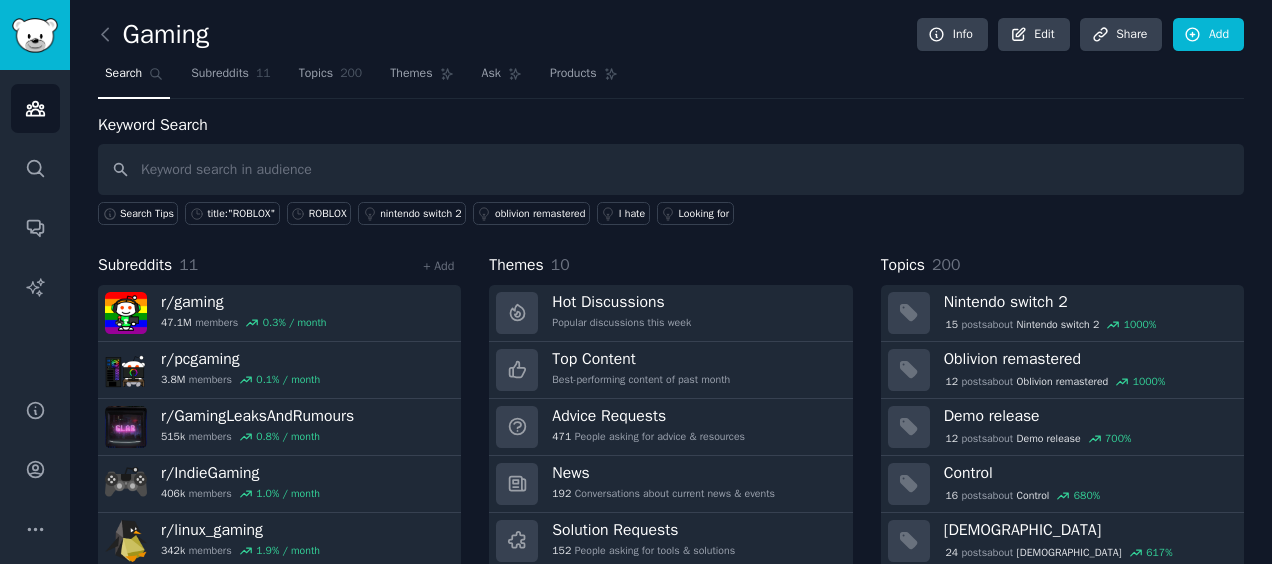click at bounding box center (671, 169) 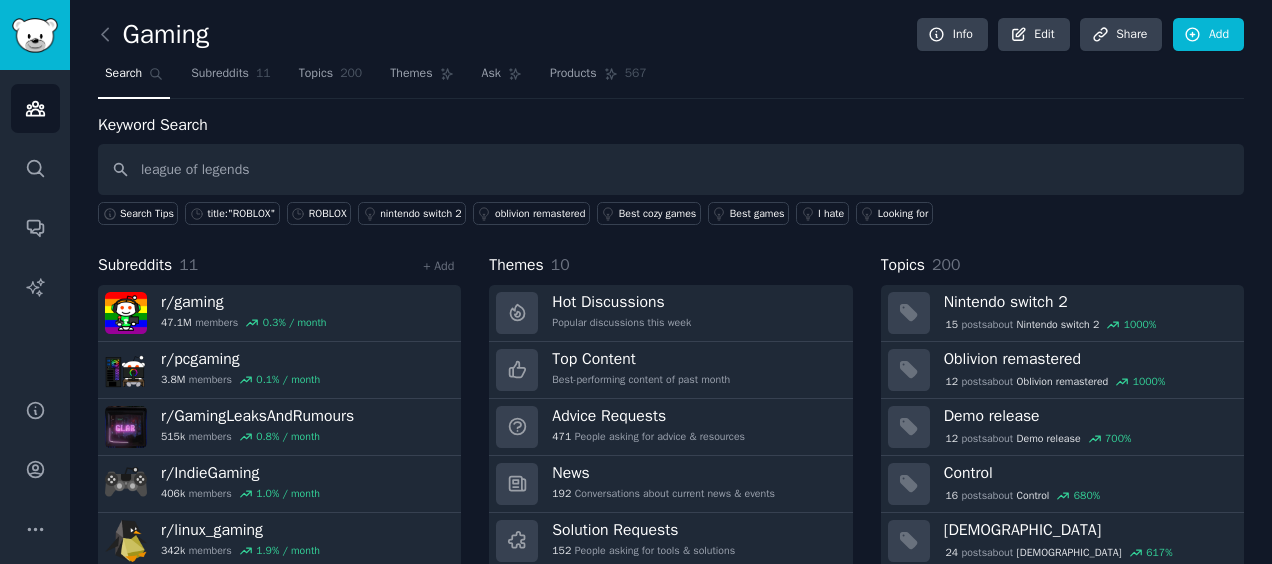type on "league of legends" 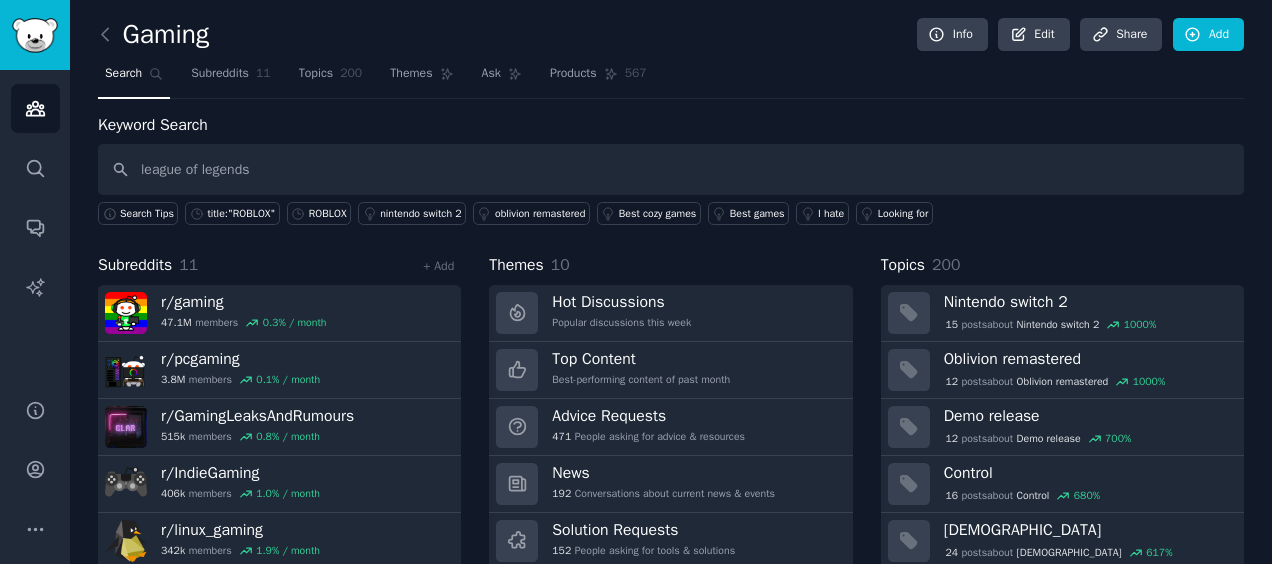 type 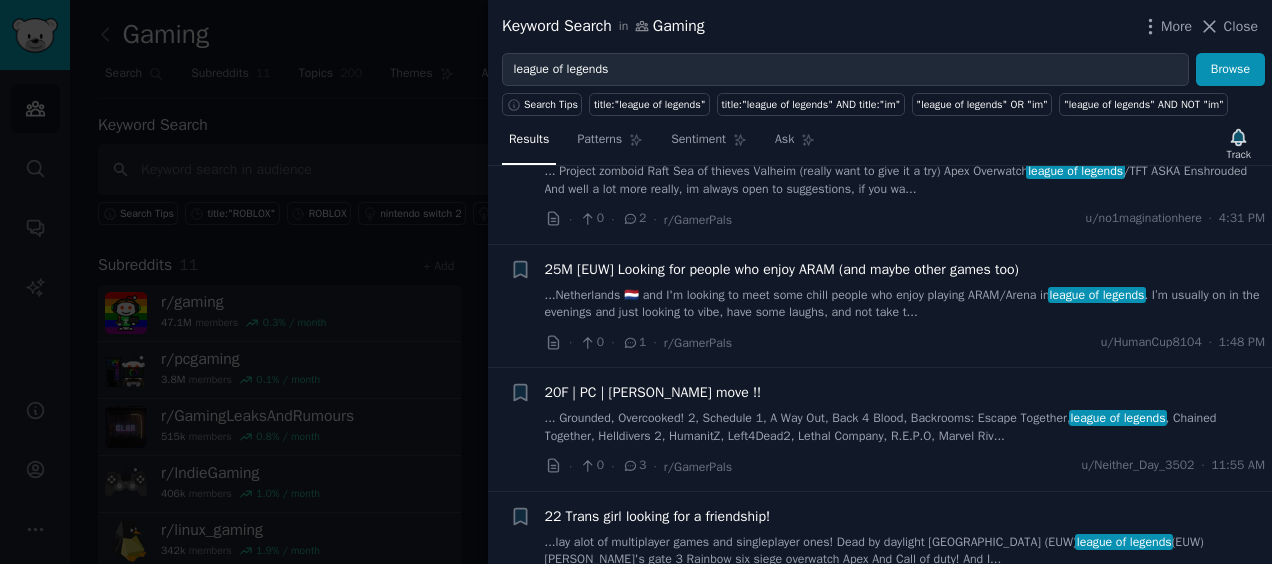 scroll, scrollTop: 0, scrollLeft: 0, axis: both 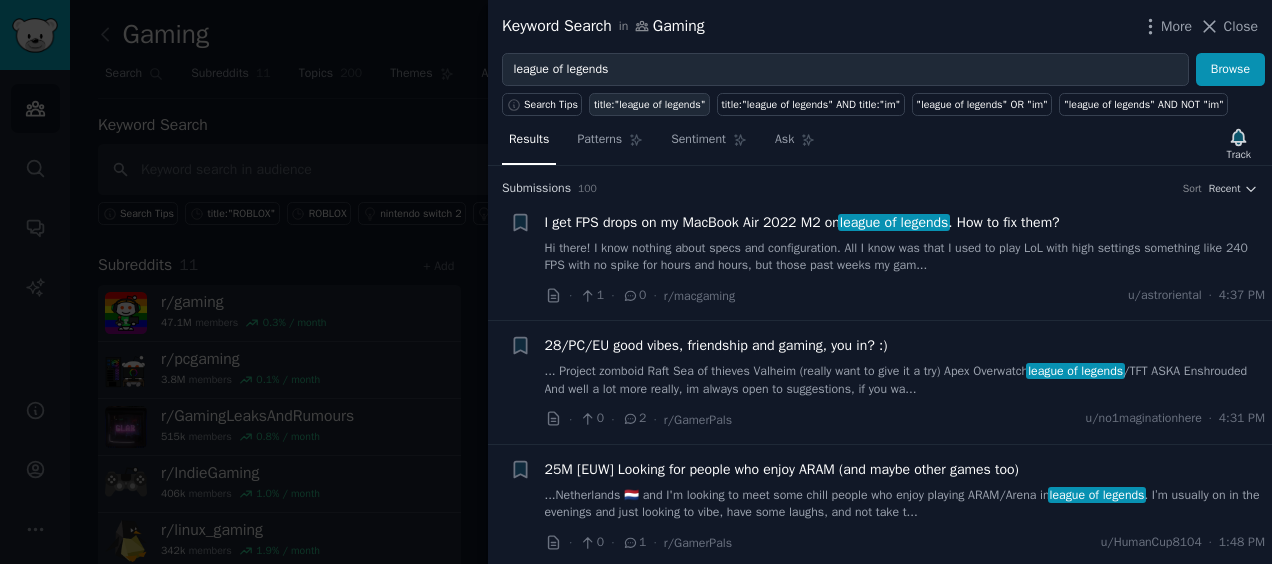 click on "title:"league of legends"" at bounding box center [650, 105] 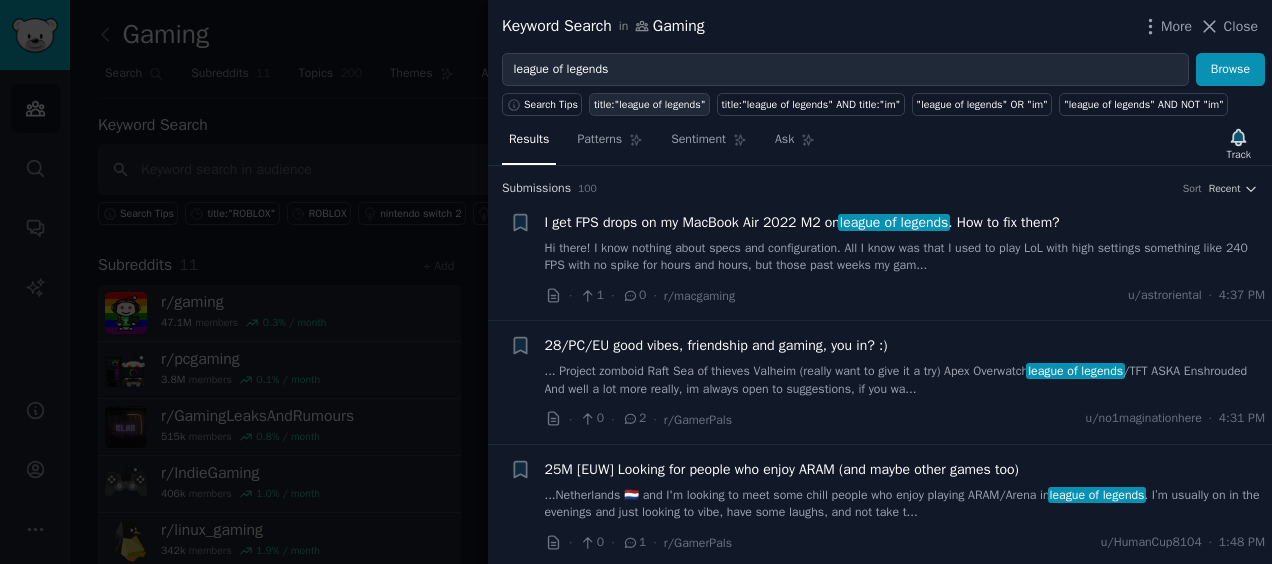 type on "title:"league of legends"" 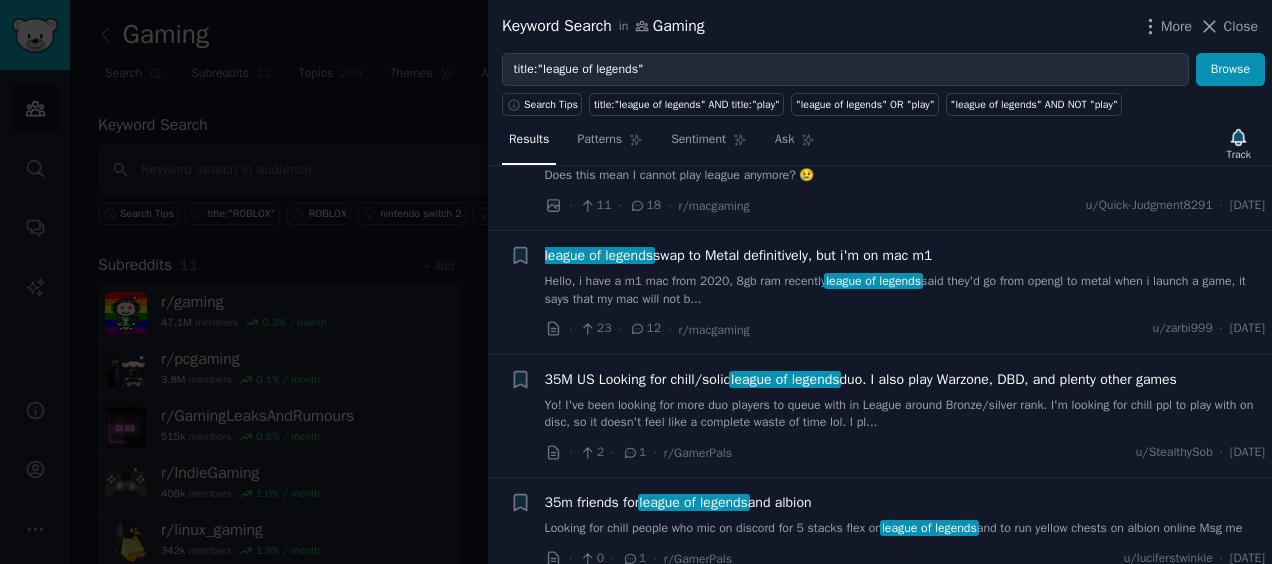 scroll, scrollTop: 3000, scrollLeft: 0, axis: vertical 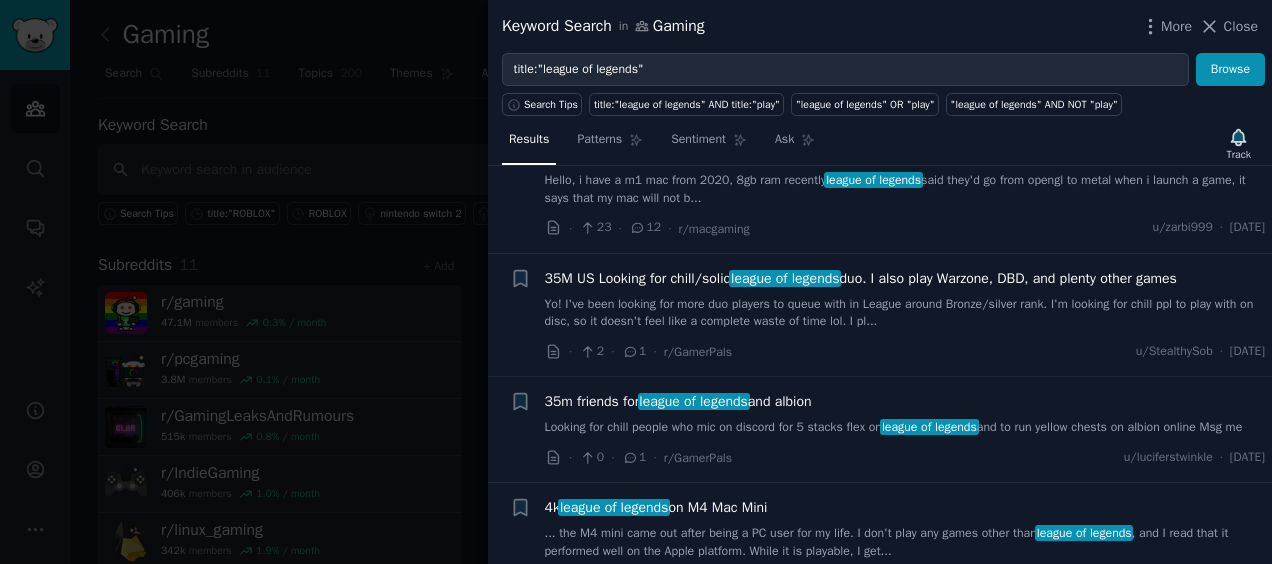 click on "35M US Looking for chill/solid  league of legends  duo. I also play Warzone, DBD, and plenty other games" at bounding box center [861, 278] 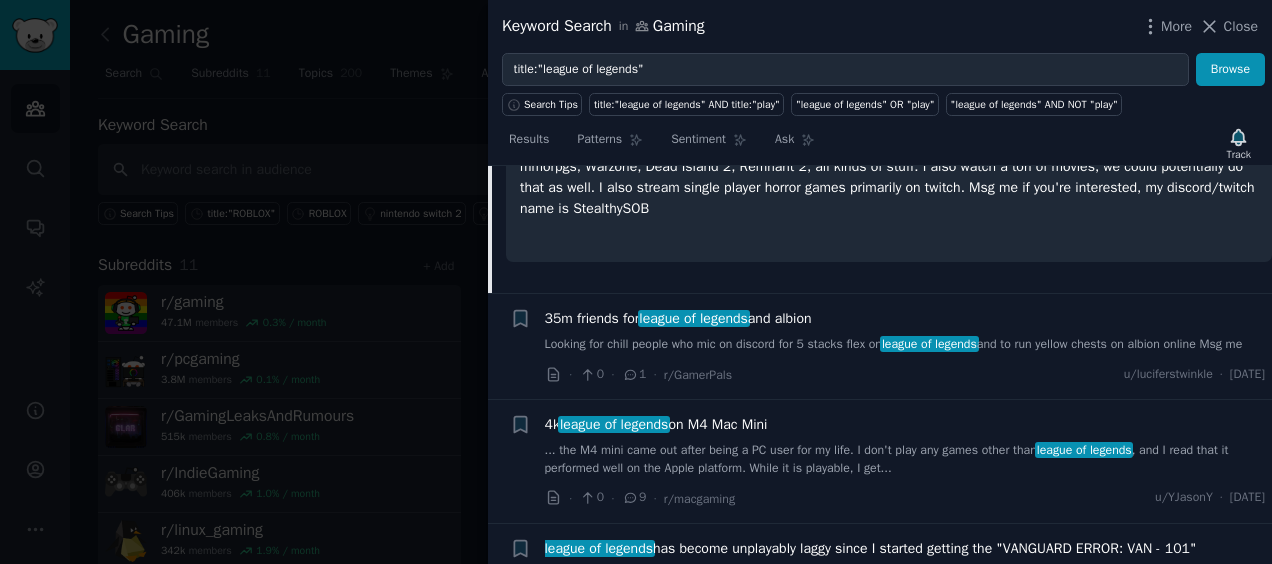 scroll, scrollTop: 3379, scrollLeft: 0, axis: vertical 